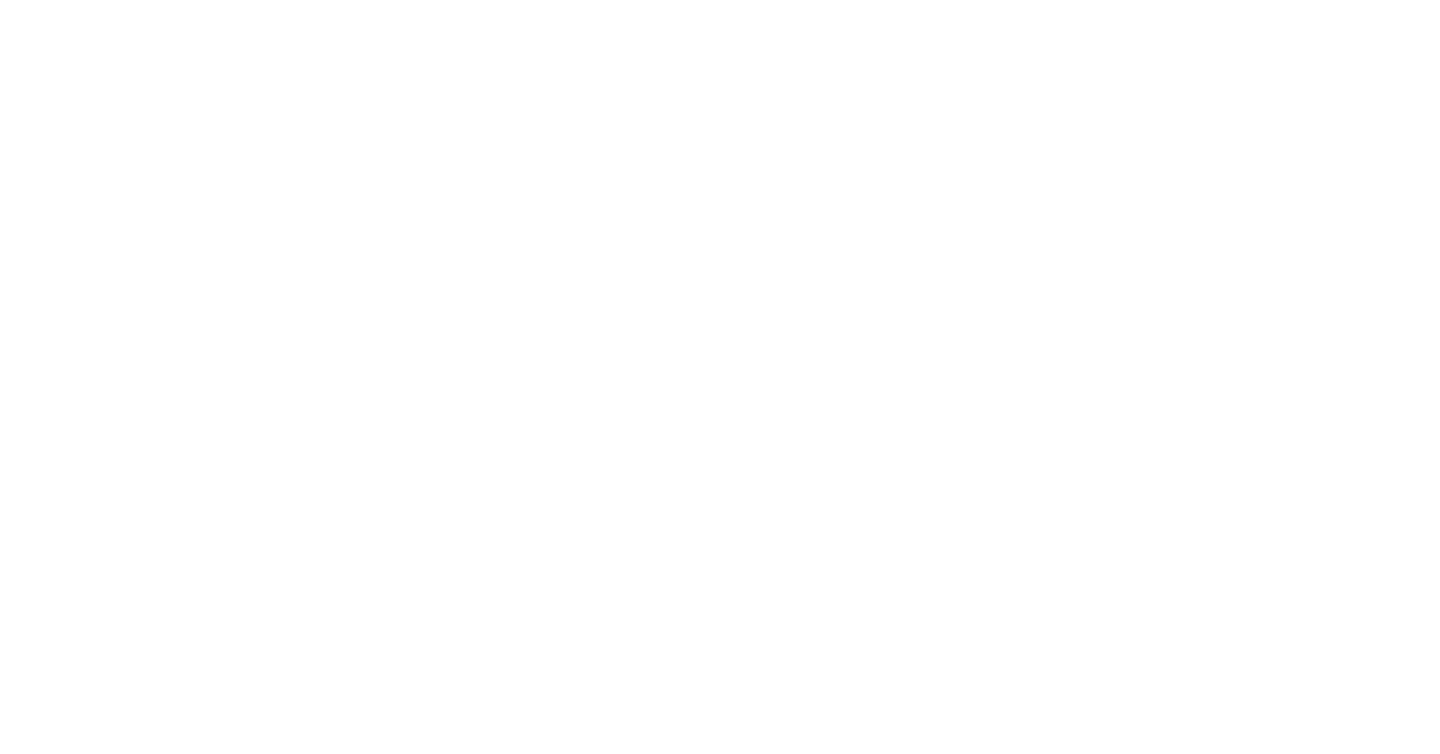 scroll, scrollTop: 0, scrollLeft: 0, axis: both 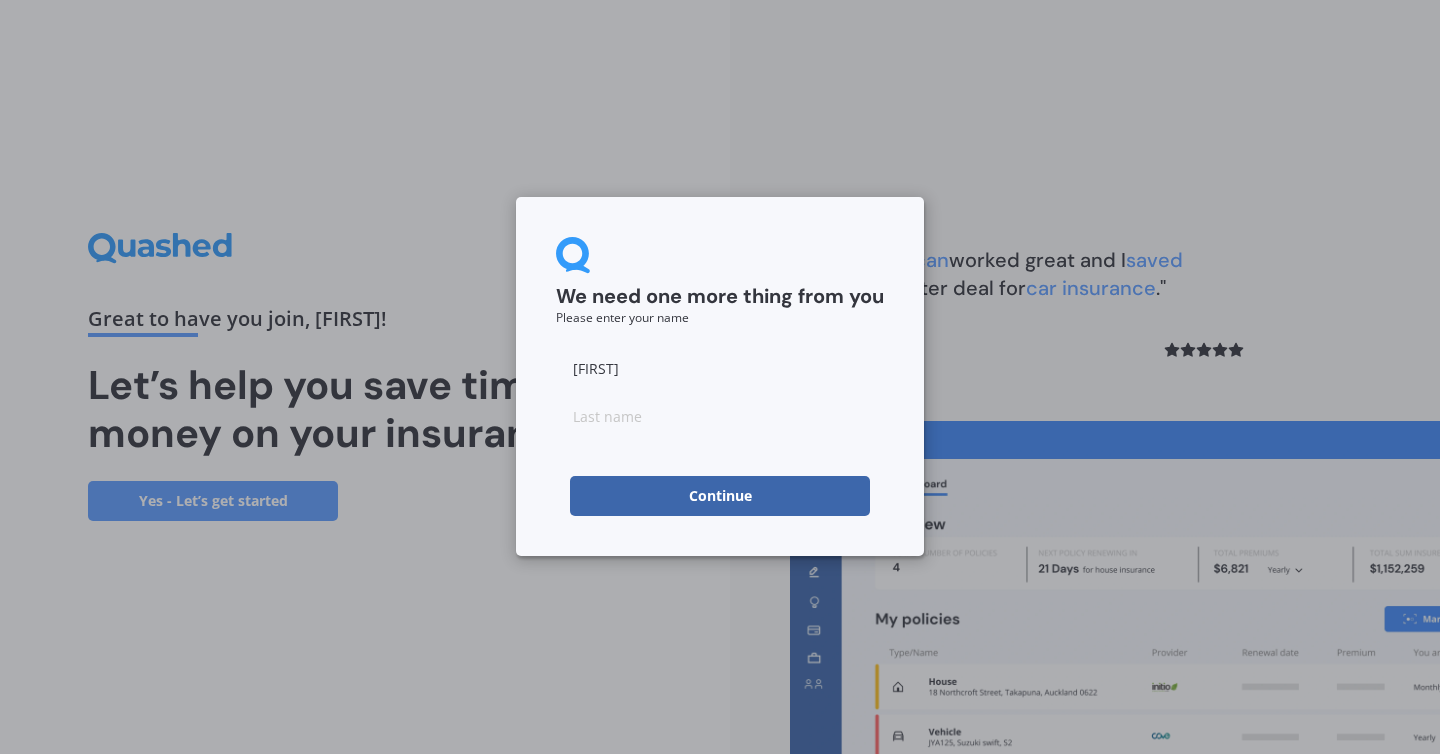 click on "Continue" at bounding box center [720, 496] 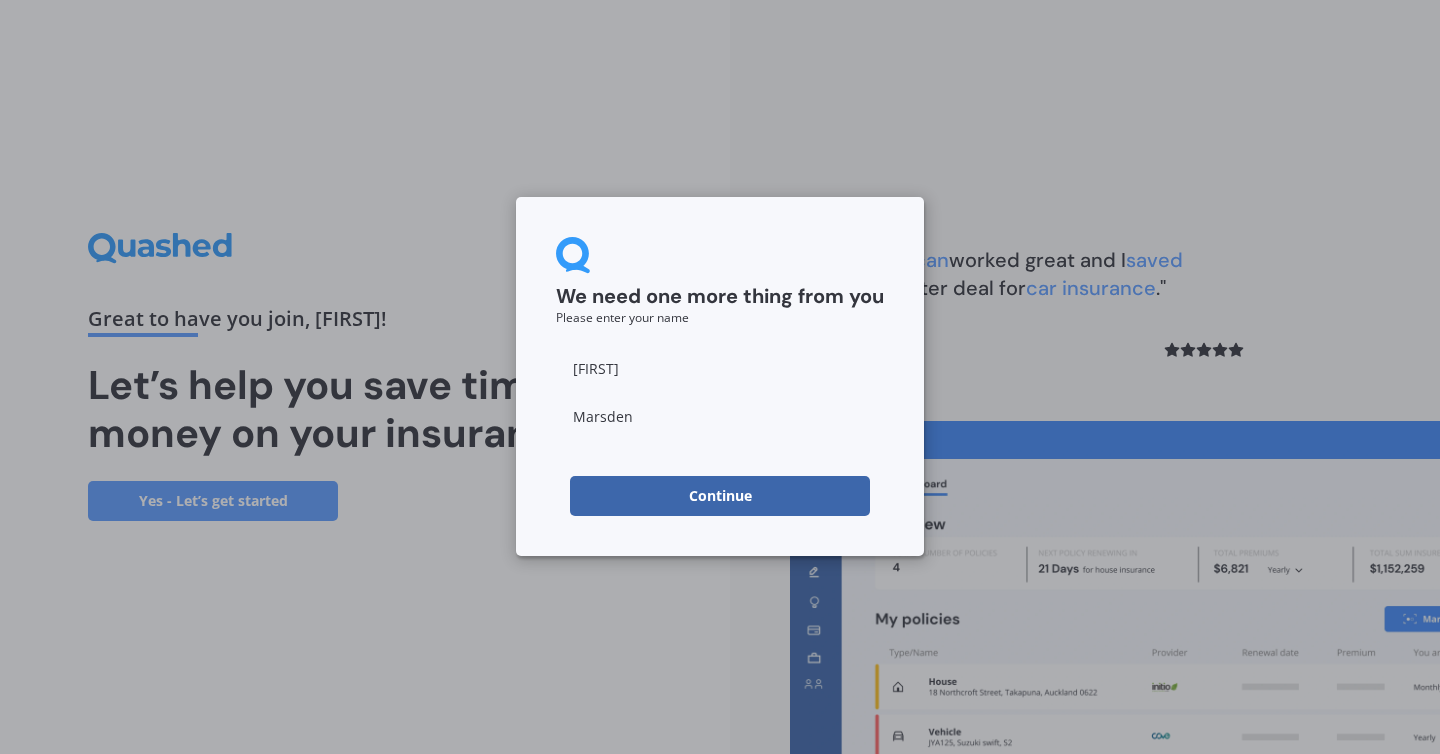 type on "Marsden" 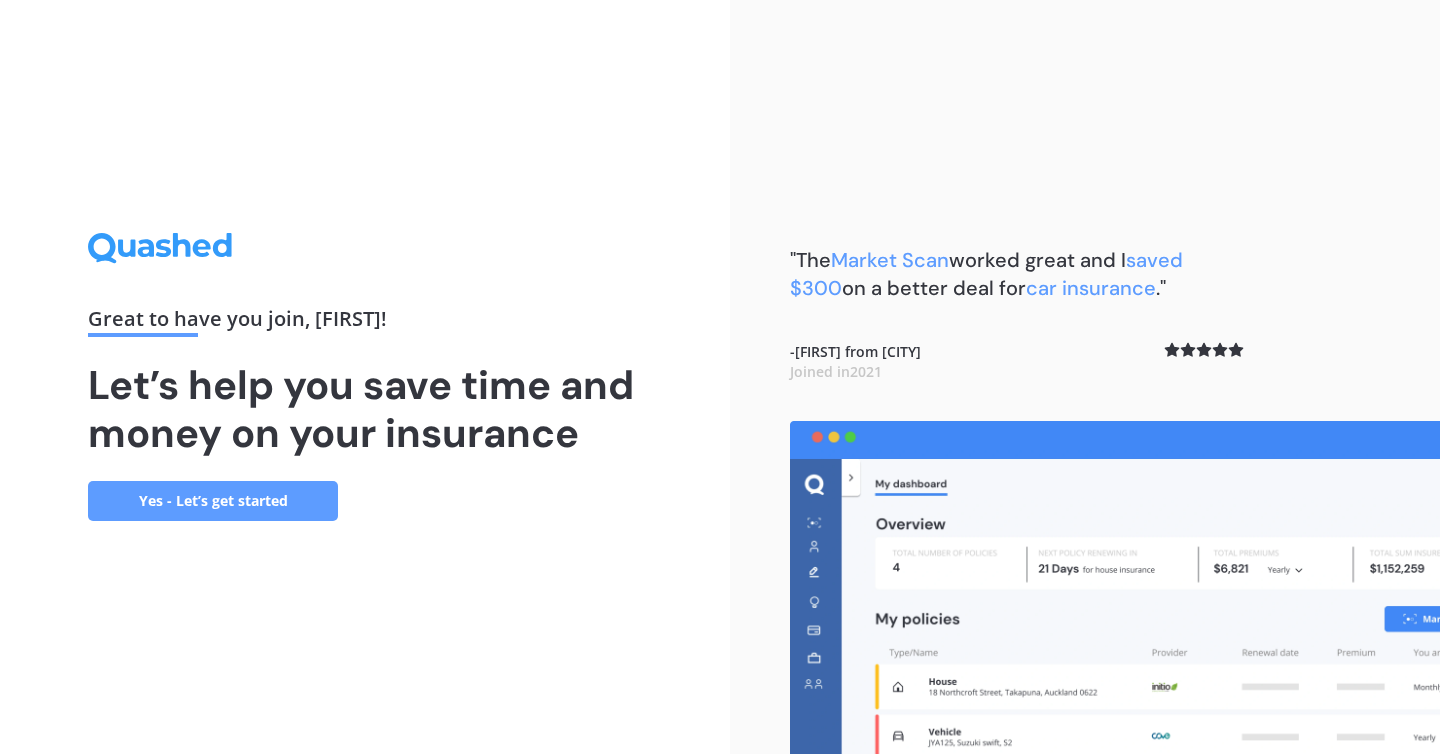click on "Yes - Let’s get started" at bounding box center [213, 501] 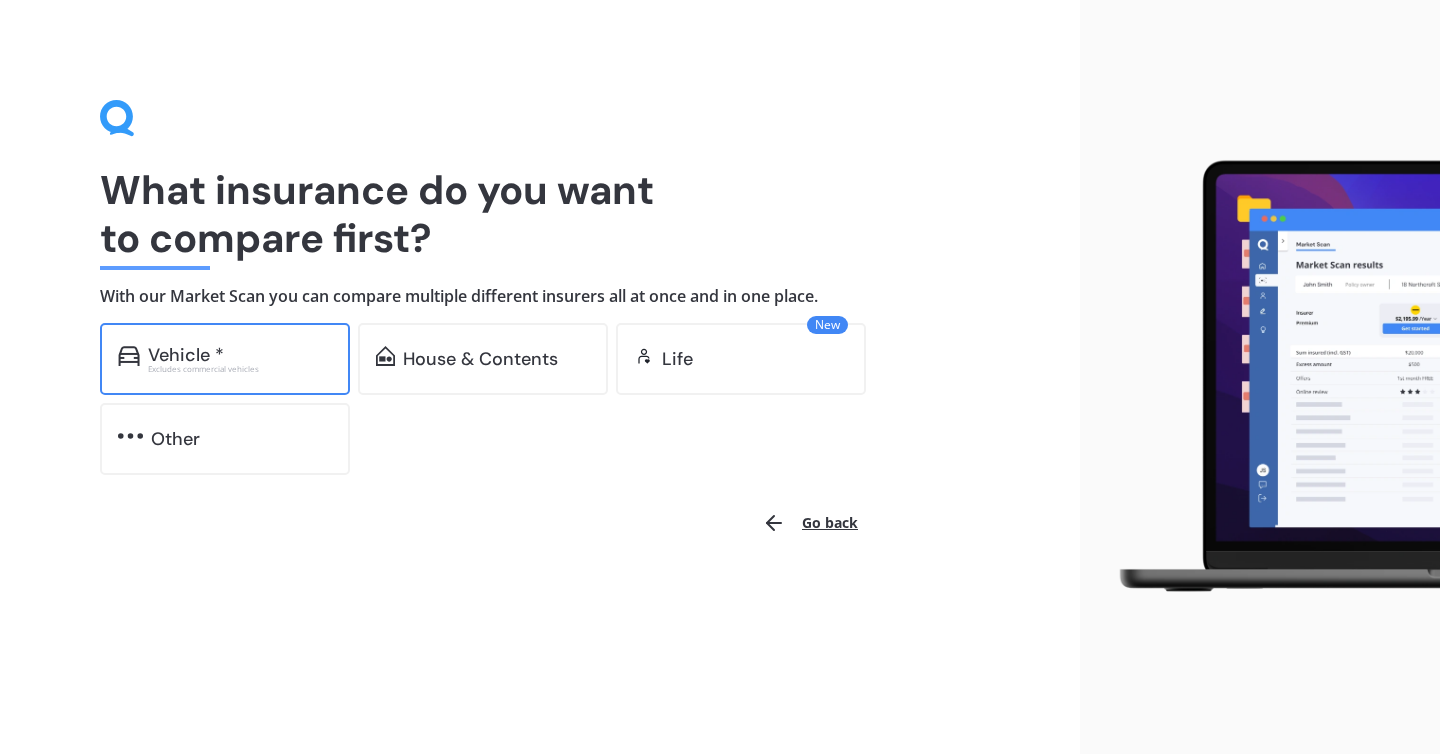 click on "Vehicle *" at bounding box center (240, 355) 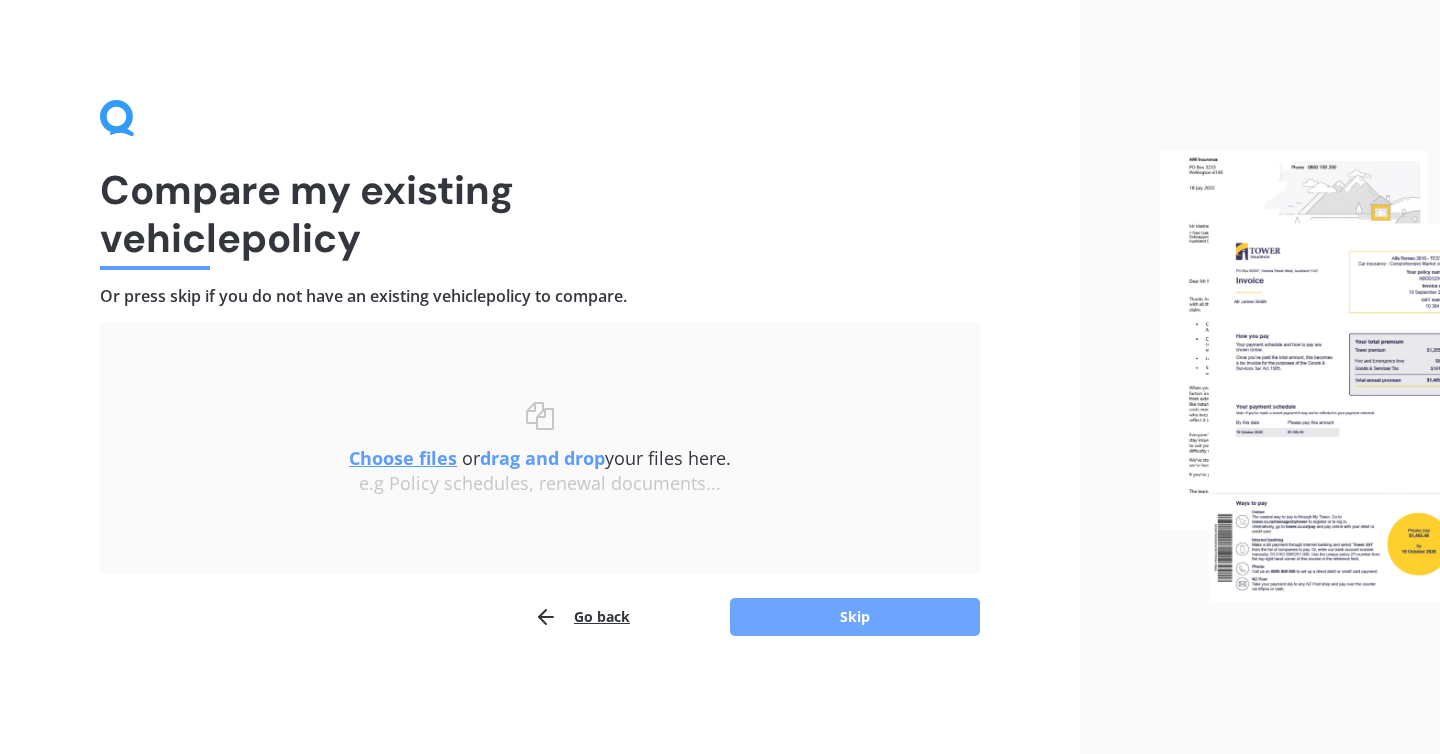 click on "Skip" at bounding box center [855, 617] 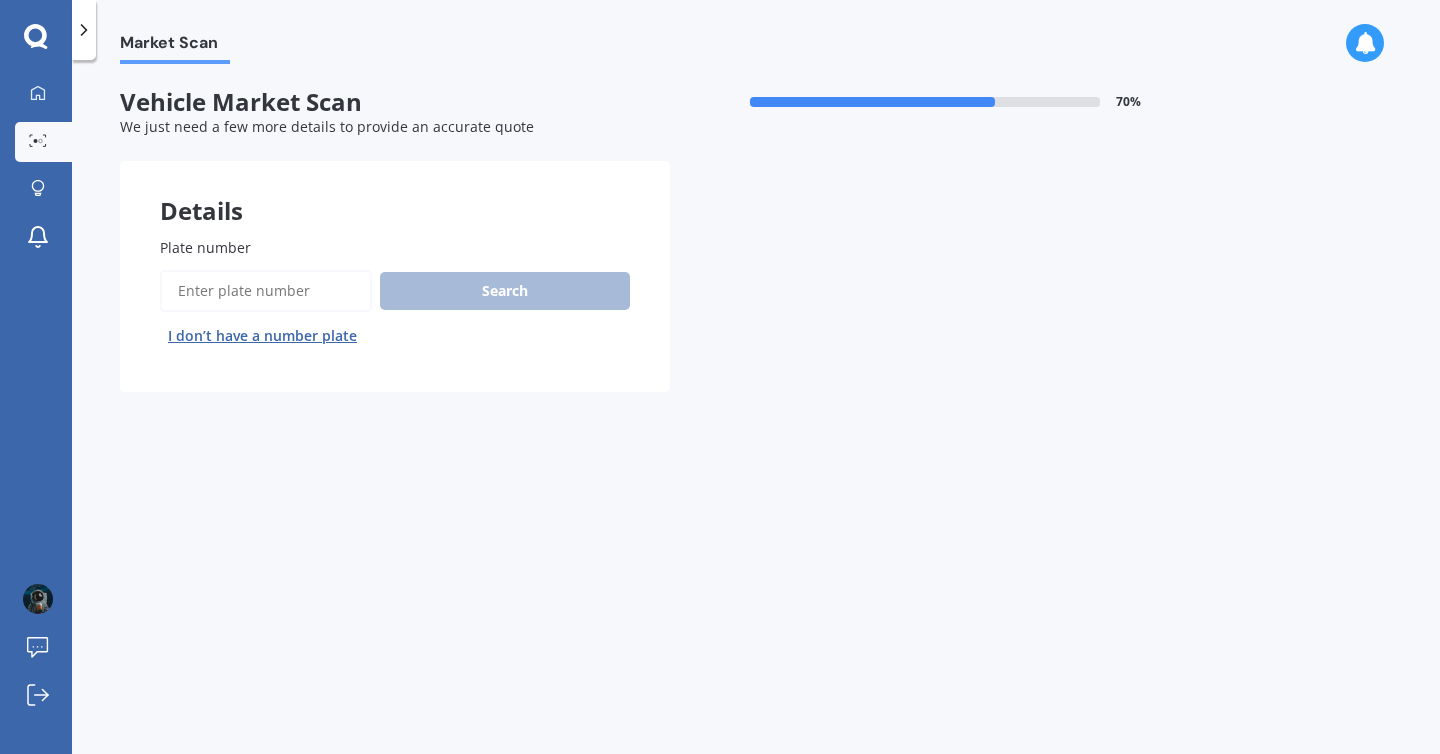 click on "Plate number" at bounding box center [266, 291] 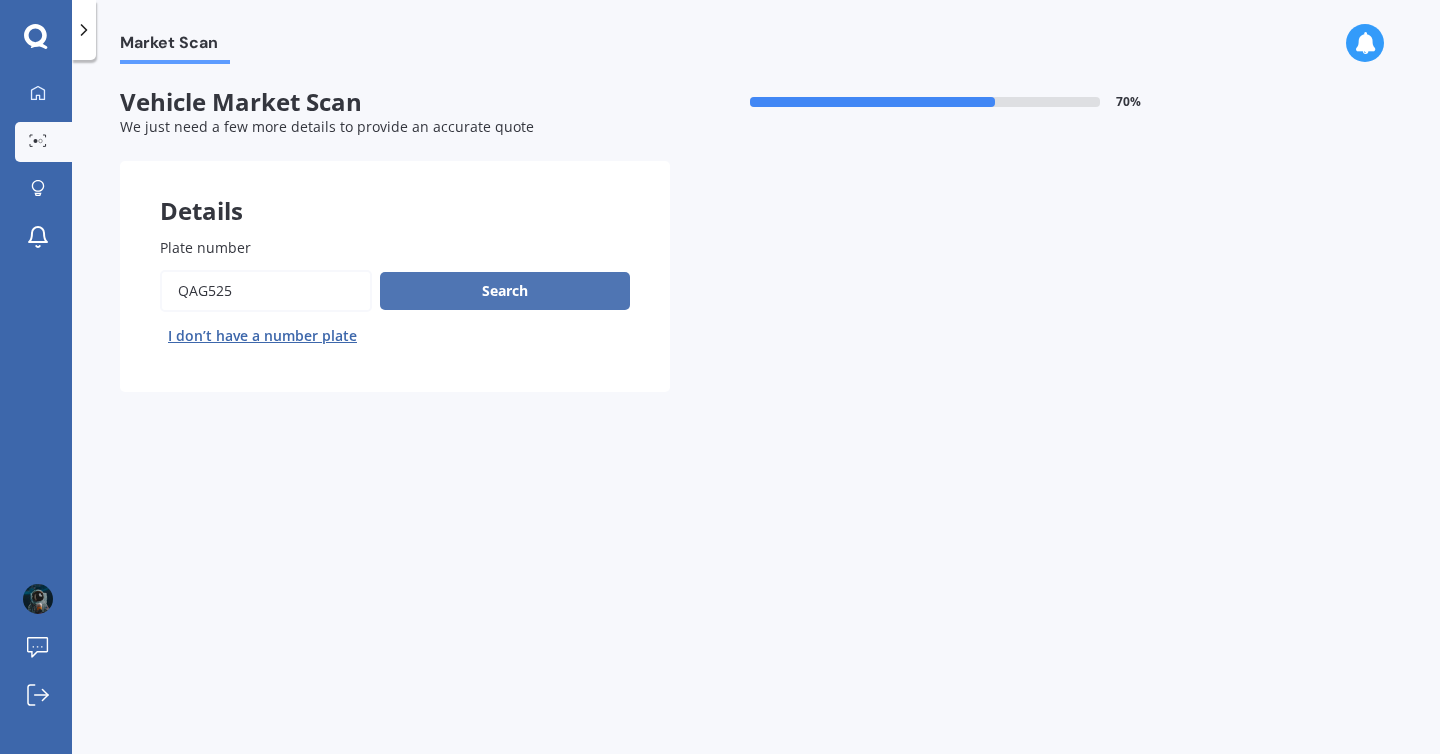 type on "qag525" 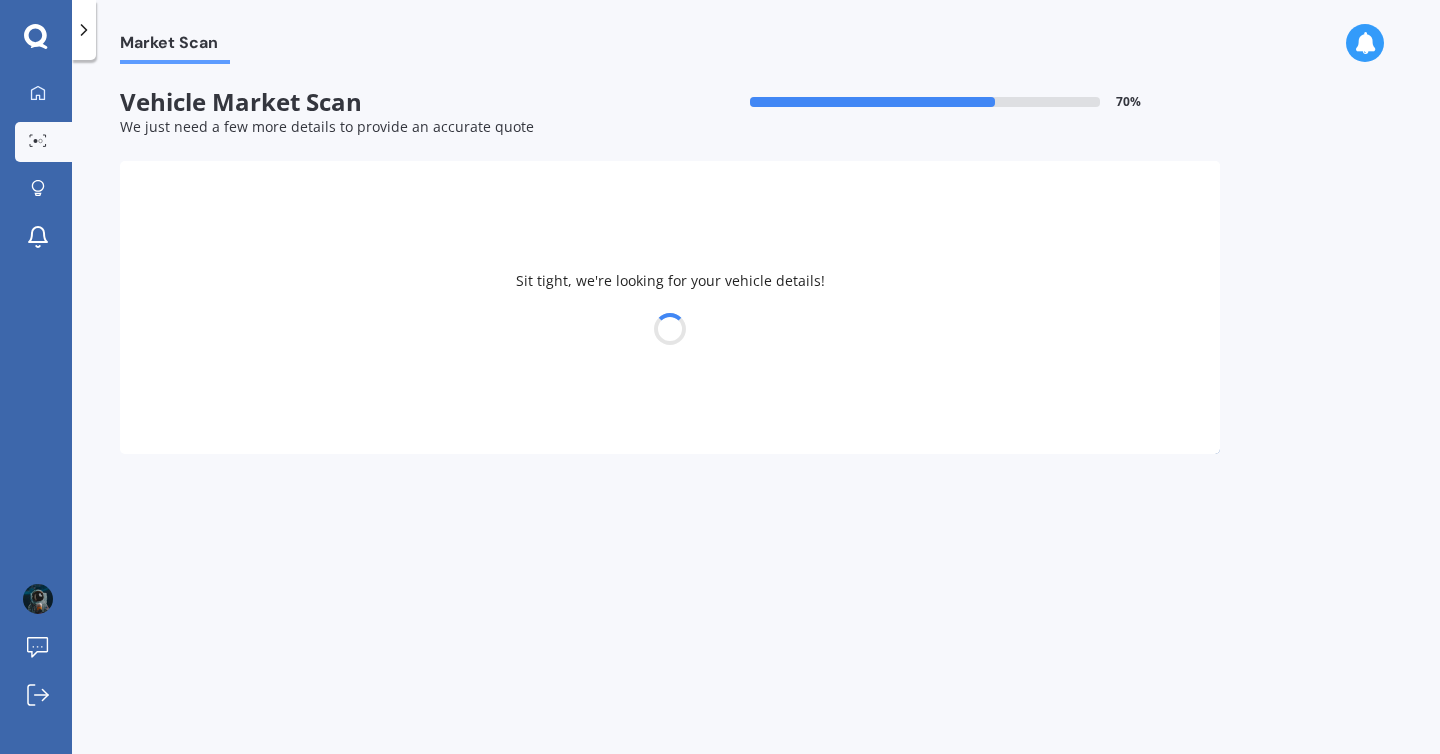 select on "TOYOTA" 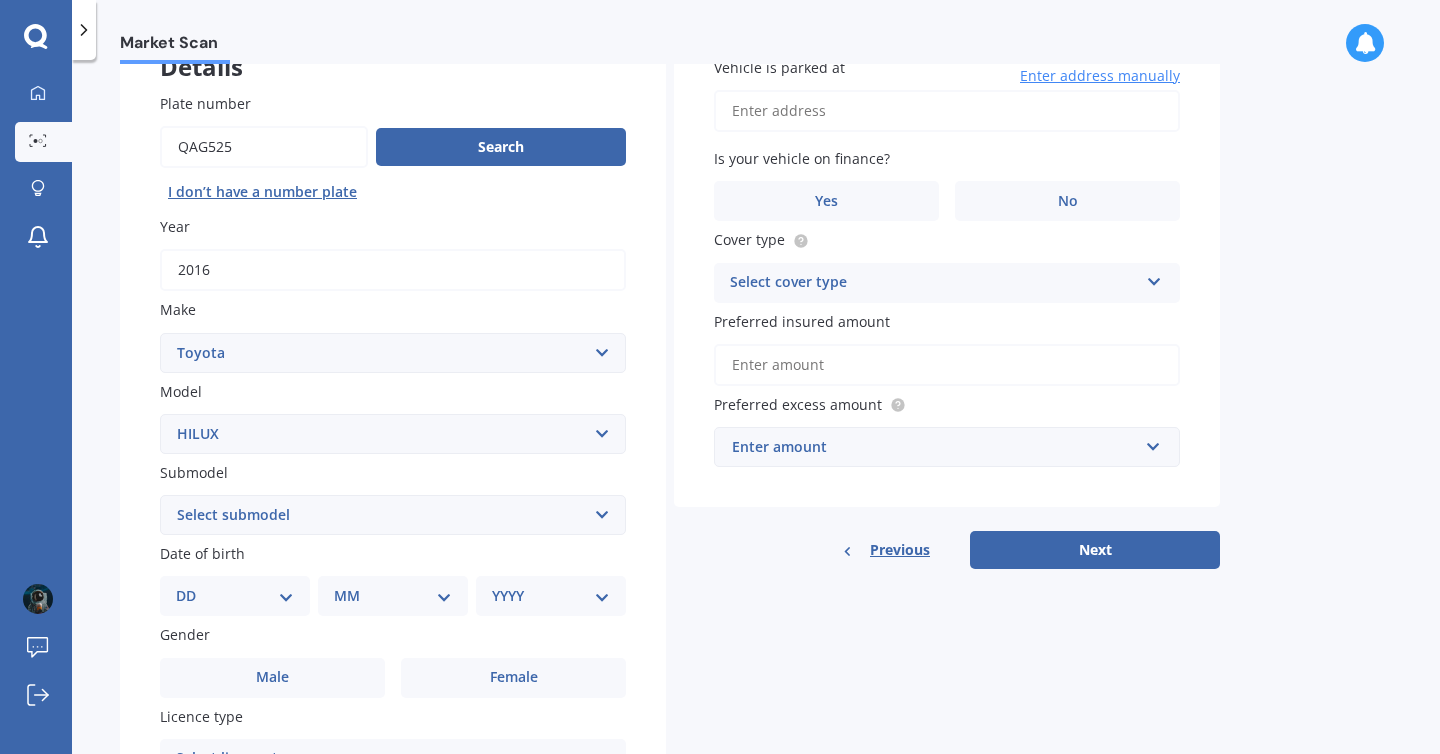 scroll, scrollTop: 158, scrollLeft: 0, axis: vertical 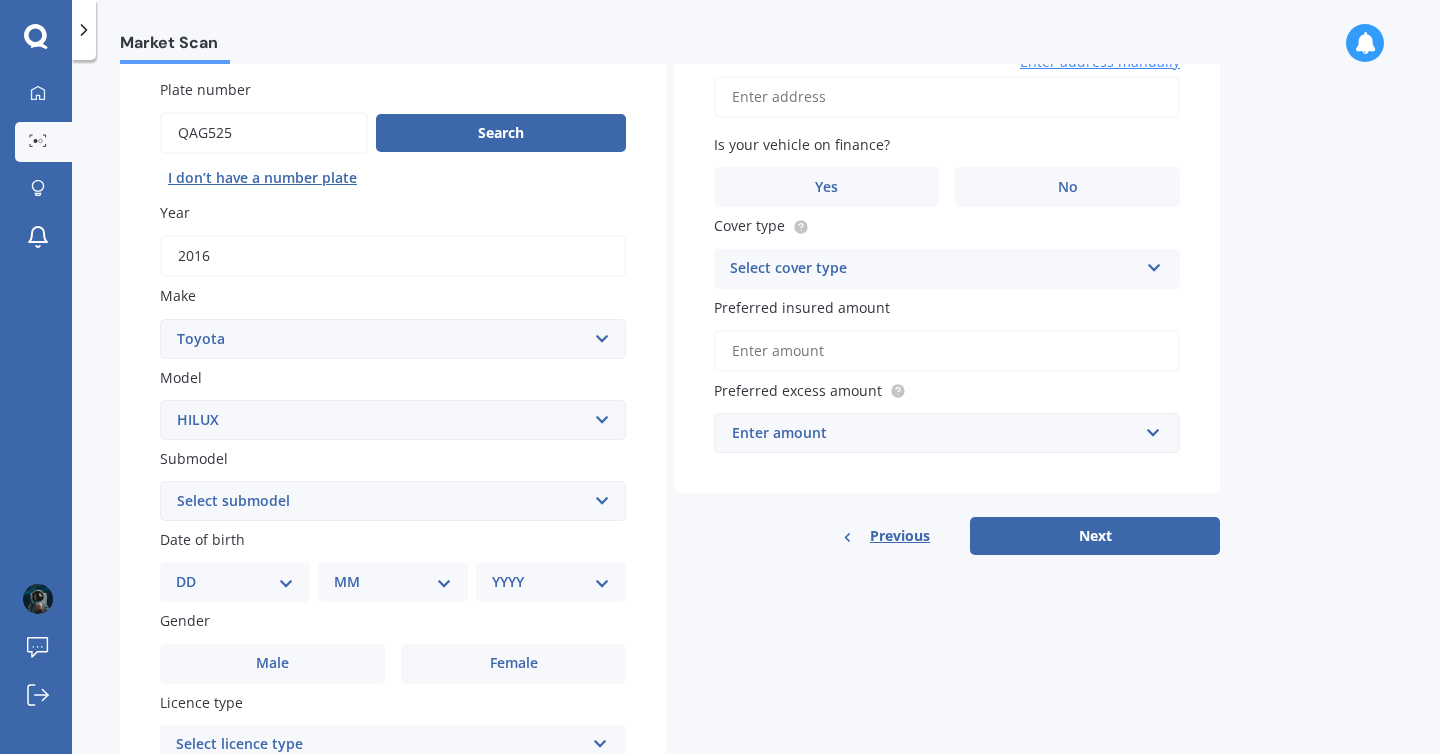 click on "DD 01 02 03 04 05 06 07 08 09 10 11 12 13 14 15 16 17 18 19 20 21 22 23 24 25 26 27 28 29 30 31" at bounding box center [235, 582] 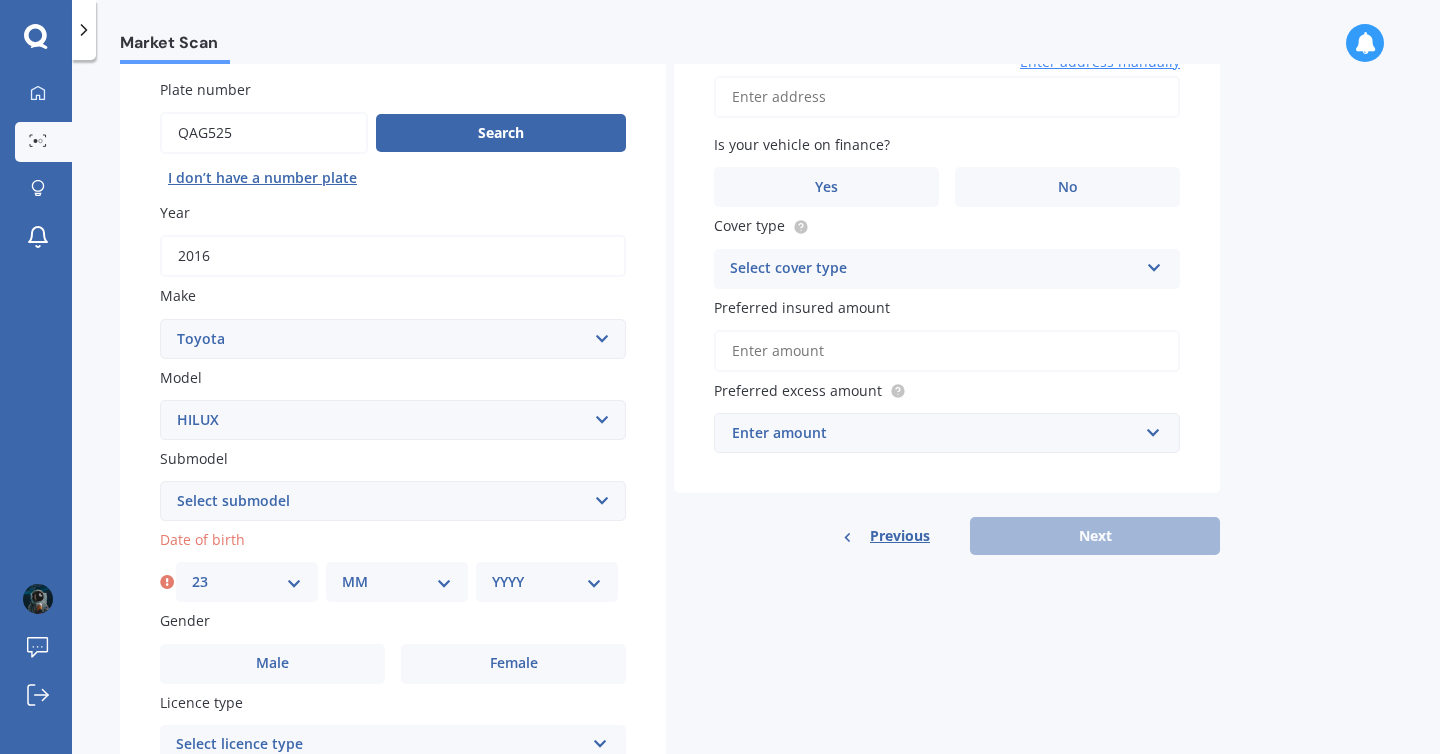 click on "MM 01 02 03 04 05 06 07 08 09 10 11 12" at bounding box center [397, 582] 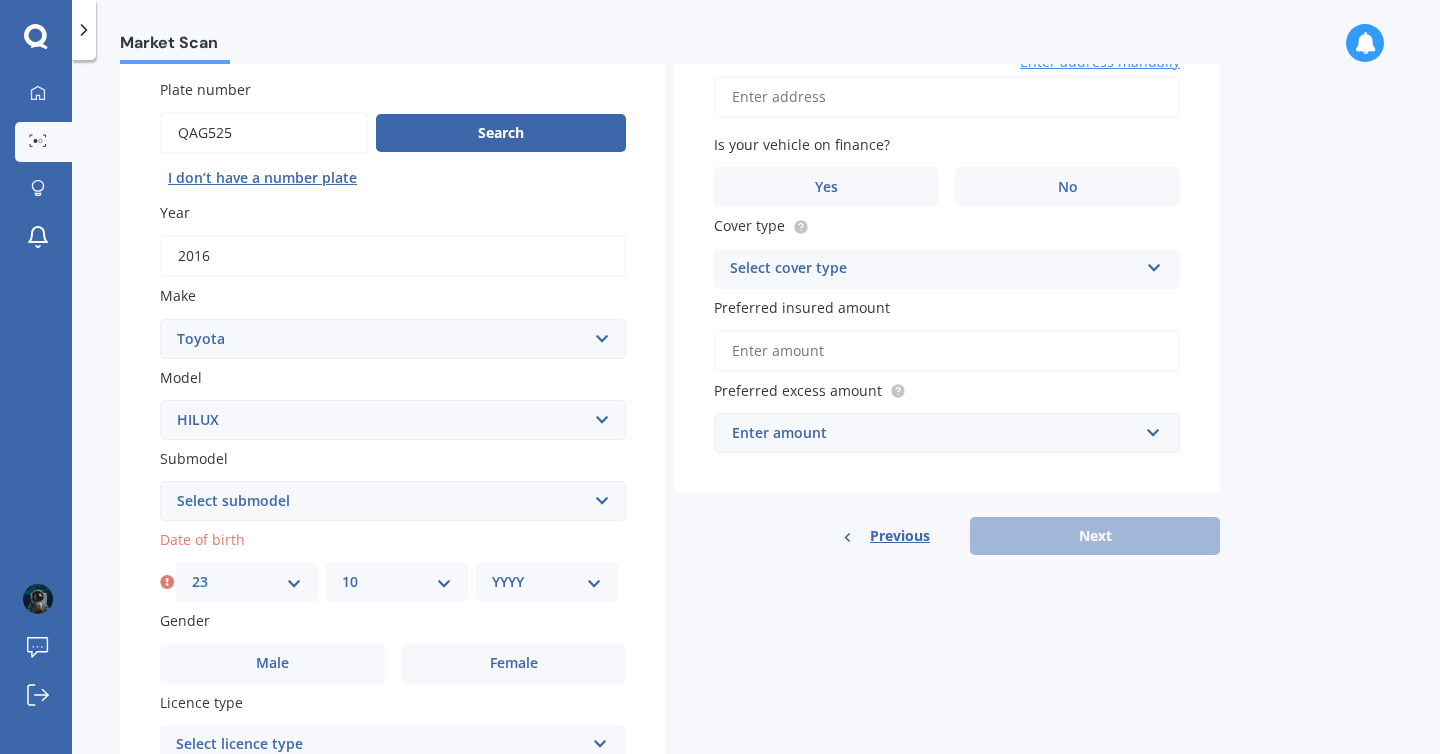 click on "YYYY 2025 2024 2023 2022 2021 2020 2019 2018 2017 2016 2015 2014 2013 2012 2011 2010 2009 2008 2007 2006 2005 2004 2003 2002 2001 2000 1999 1998 1997 1996 1995 1994 1993 1992 1991 1990 1989 1988 1987 1986 1985 1984 1983 1982 1981 1980 1979 1978 1977 1976 1975 1974 1973 1972 1971 1970 1969 1968 1967 1966 1965 1964 1963 1962 1961 1960 1959 1958 1957 1956 1955 1954 1953 1952 1951 1950 1949 1948 1947 1946 1945 1944 1943 1942 1941 1940 1939 1938 1937 1936 1935 1934 1933 1932 1931 1930 1929 1928 1927 1926" at bounding box center (547, 582) 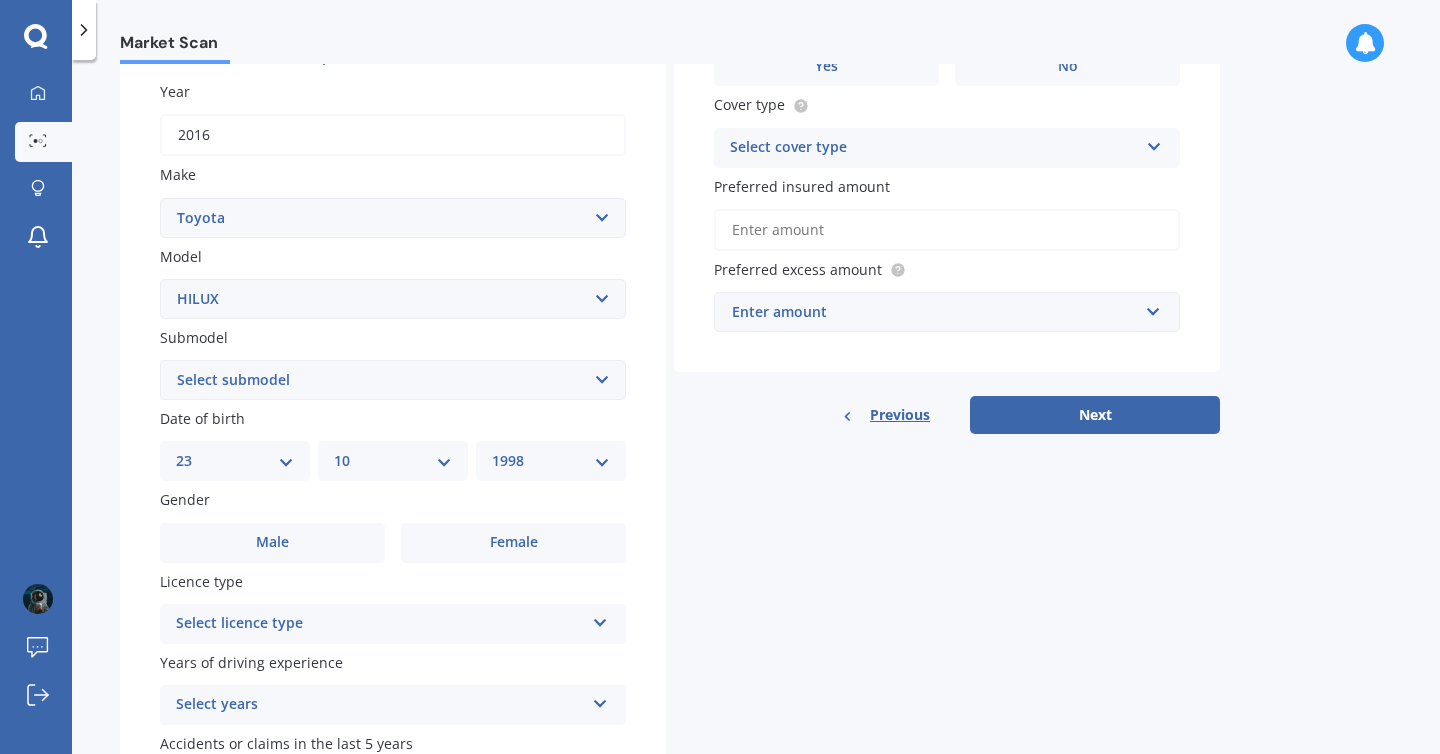 scroll, scrollTop: 335, scrollLeft: 0, axis: vertical 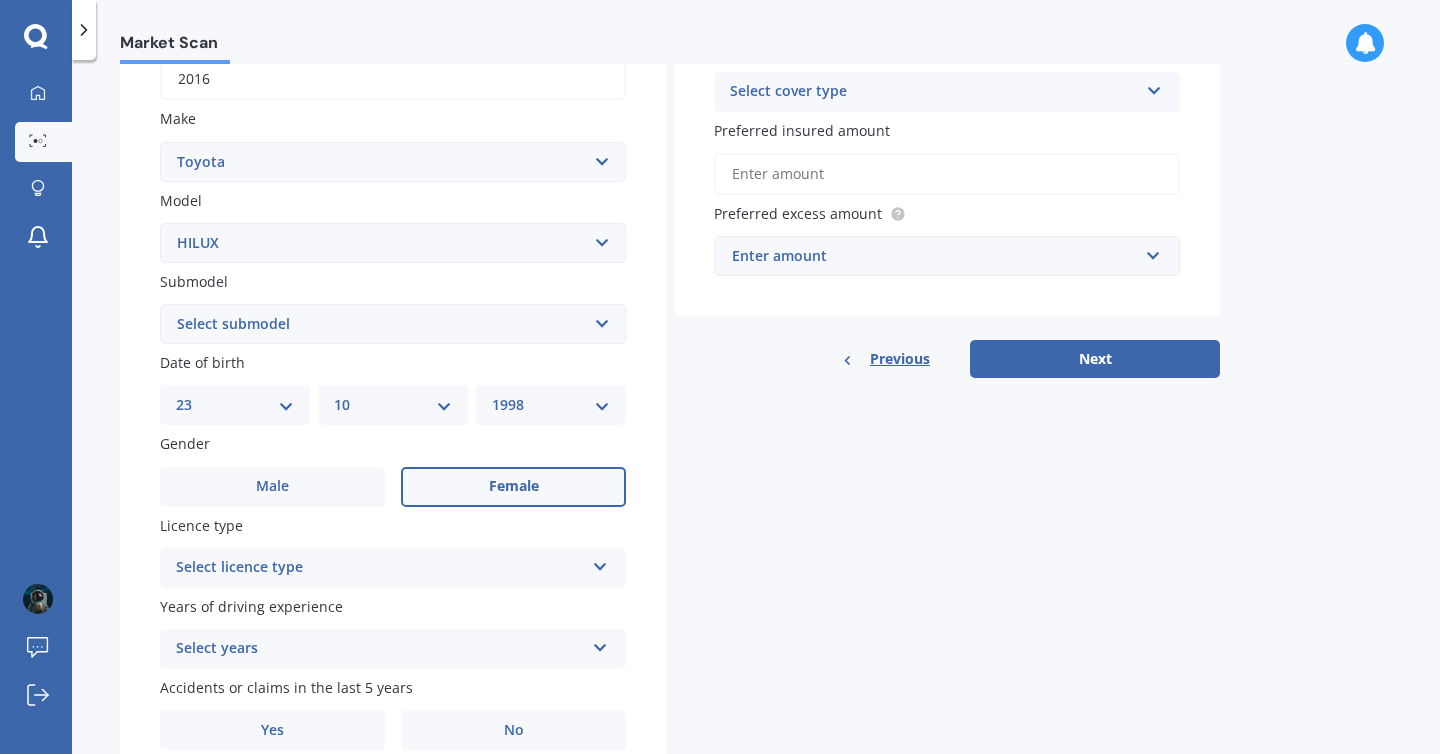 click on "Female" at bounding box center [514, 486] 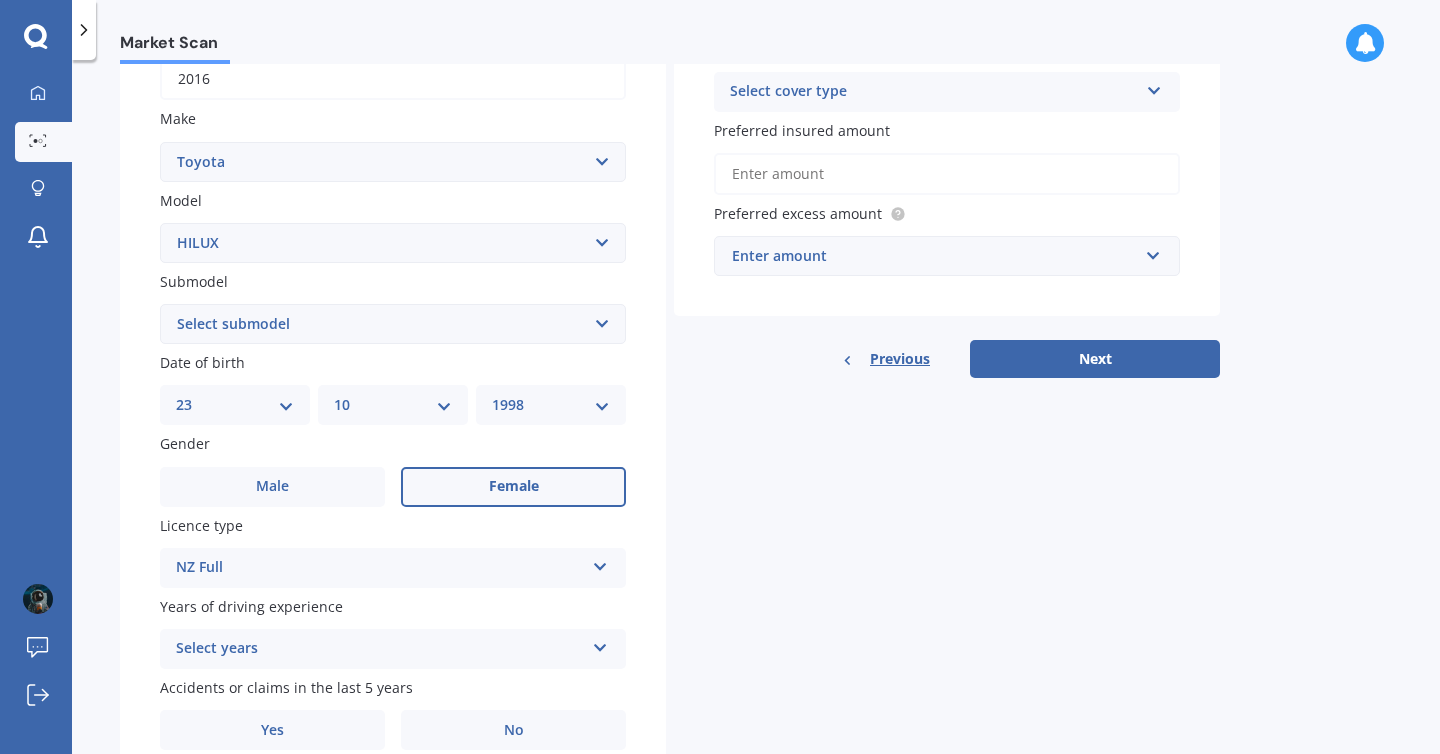 click on "Plate number Search I don’t have a number plate Year 2016 Make Select make AC ALFA ROMEO ASTON MARTIN AUDI AUSTIN BEDFORD Bentley BMW BYD CADILLAC CAN-AM CHERY CHEVROLET CHRYSLER Citroen CRUISEAIR CUPRA DAEWOO DAIHATSU DAIMLER DAMON DIAHATSU DODGE EXOCET FACTORY FIVE FERRARI FIAT Fiord FLEETWOOD FORD FOTON FRASER GEELY GENESIS GEORGIE BOY GMC GREAT WALL GWM HAVAL HILLMAN HINO HOLDEN HOLIDAY RAMBLER HONDA HUMMER HYUNDAI INFINITI ISUZU IVECO JAC JAECOO JAGUAR JEEP KGM KIA LADA LAMBORGHINI LANCIA LANDROVER LDV LEAPMOTOR LEXUS LINCOLN LOTUS LUNAR M.G M.G. MAHINDRA MASERATI MAZDA MCLAREN MERCEDES AMG Mercedes Benz MERCEDES-AMG MERCURY MINI Mitsubishi MORGAN MORRIS NEWMAR Nissan OMODA OPEL OXFORD PEUGEOT Plymouth Polestar PONTIAC PORSCHE PROTON RAM Range Rover Rayne RENAULT ROLLS ROYCE ROVER SAAB SATURN SEAT SHELBY SKODA SMART SSANGYONG SUBARU SUZUKI TATA TESLA TIFFIN Toyota TRIUMPH TVR Vauxhall VOLKSWAGEN VOLVO WESTFIELD WINNEBAGO ZX Model Select model 4 Runner 86 Allex Allion Alphard Altezza Aqua Aristo Aurion" at bounding box center [393, 326] 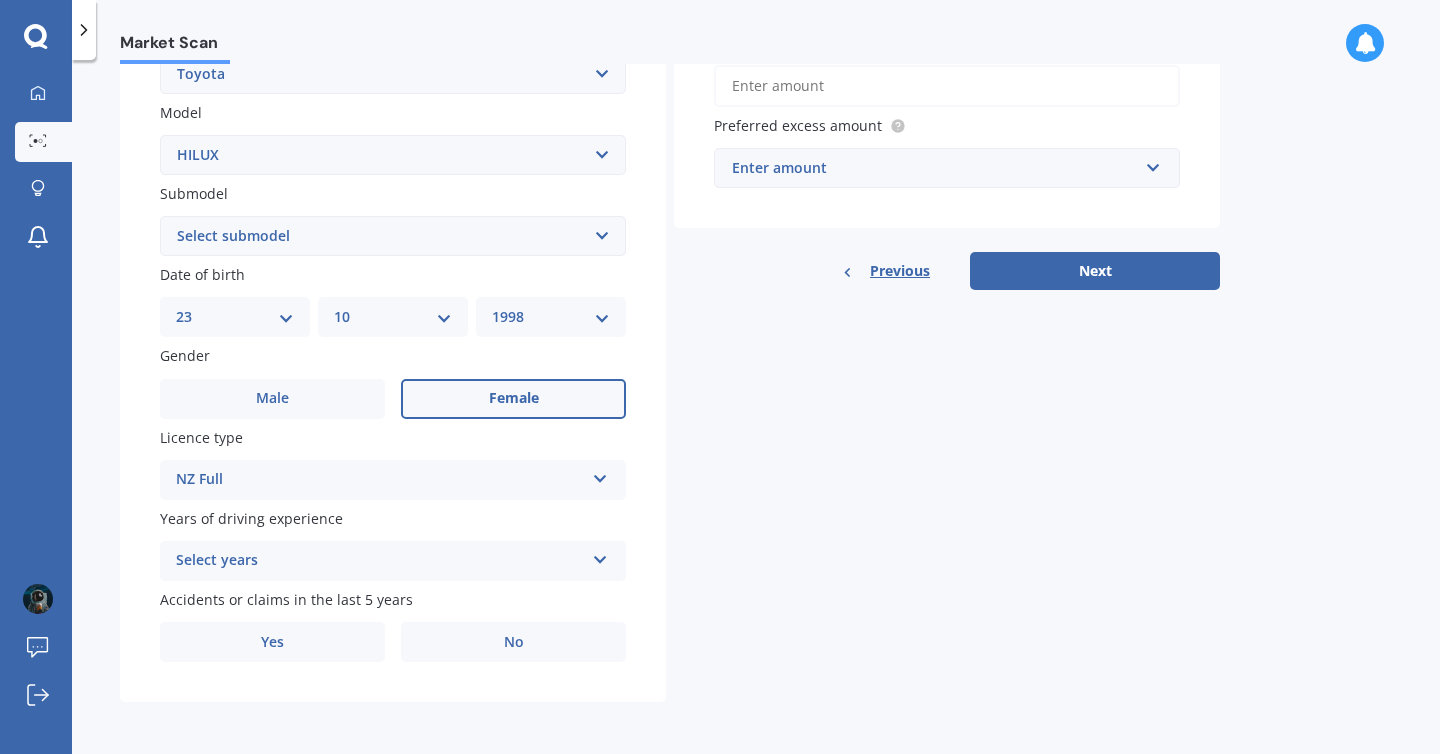 click on "Select years" at bounding box center [380, 561] 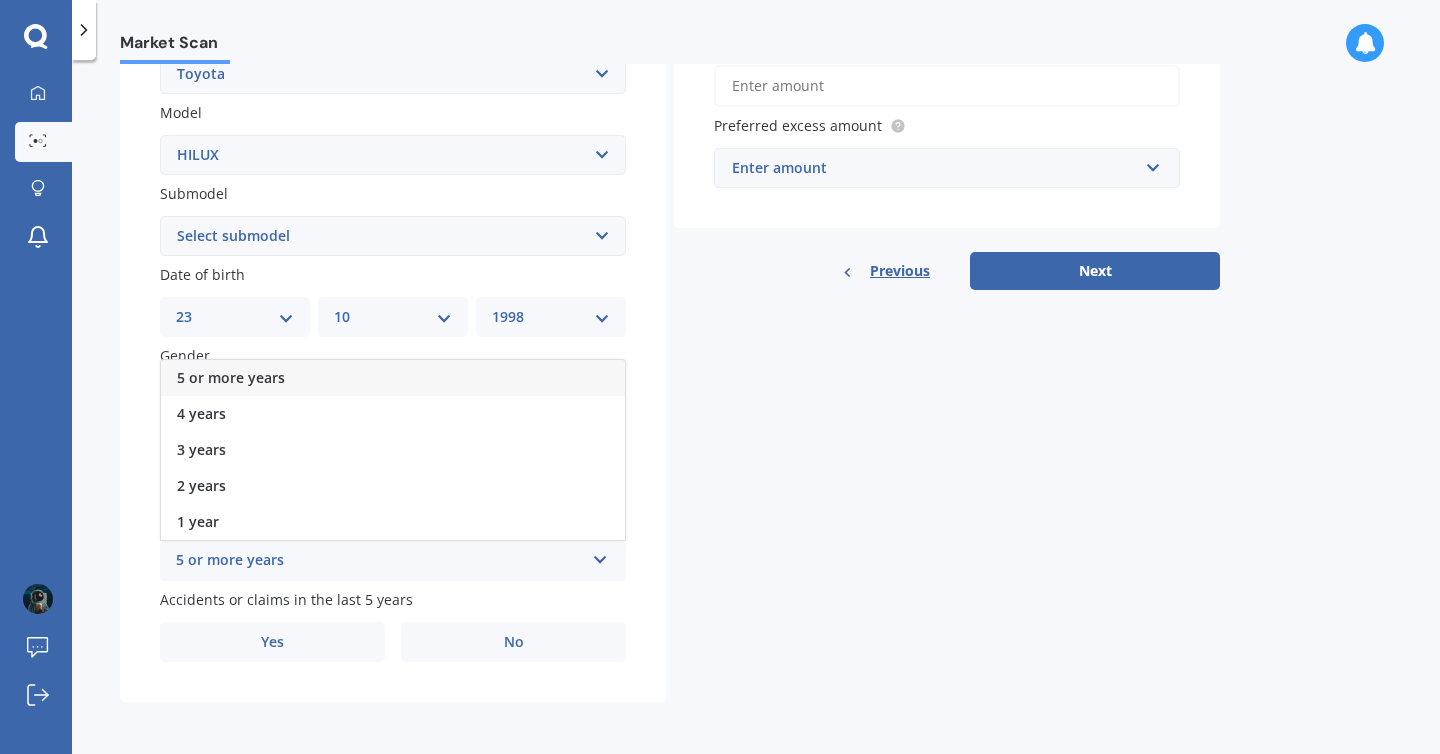 click on "5 or more years" at bounding box center [231, 377] 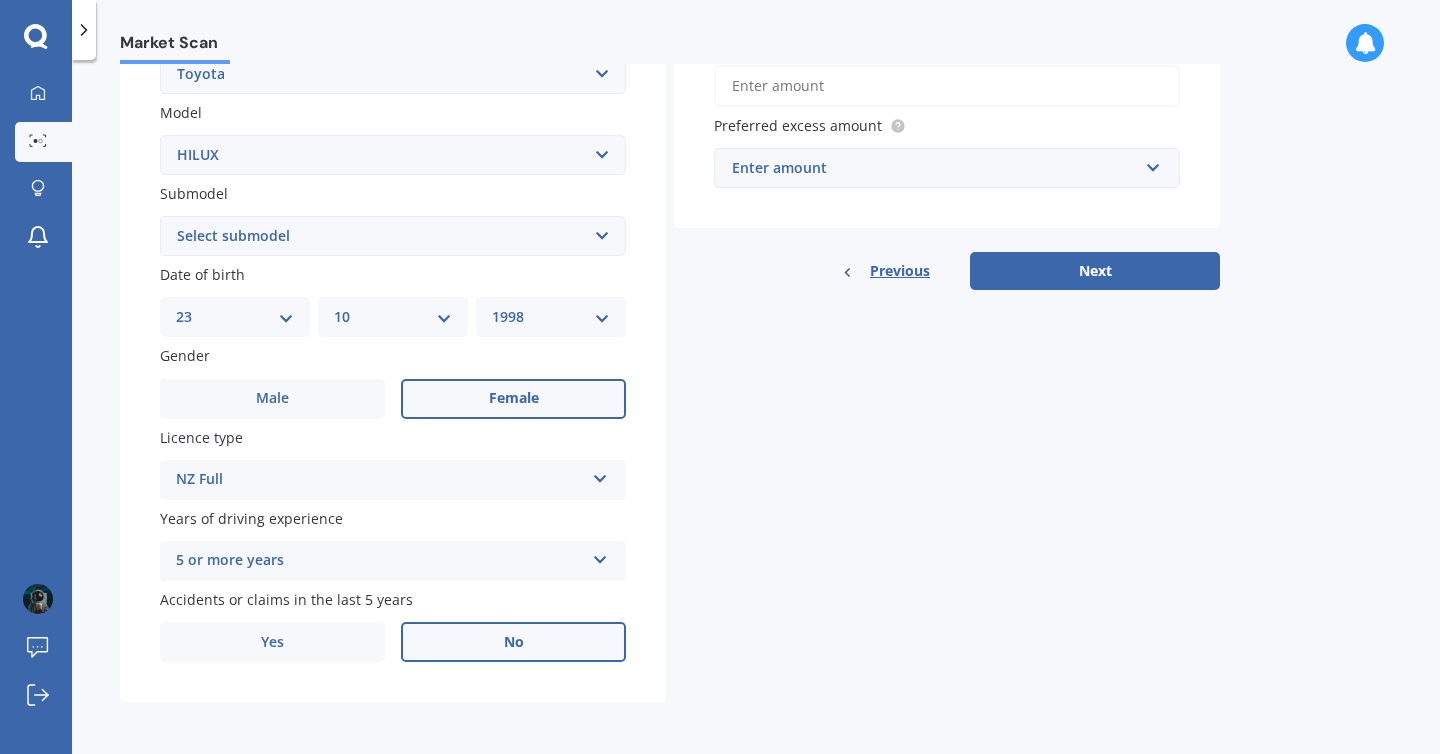 click on "No" at bounding box center (513, 642) 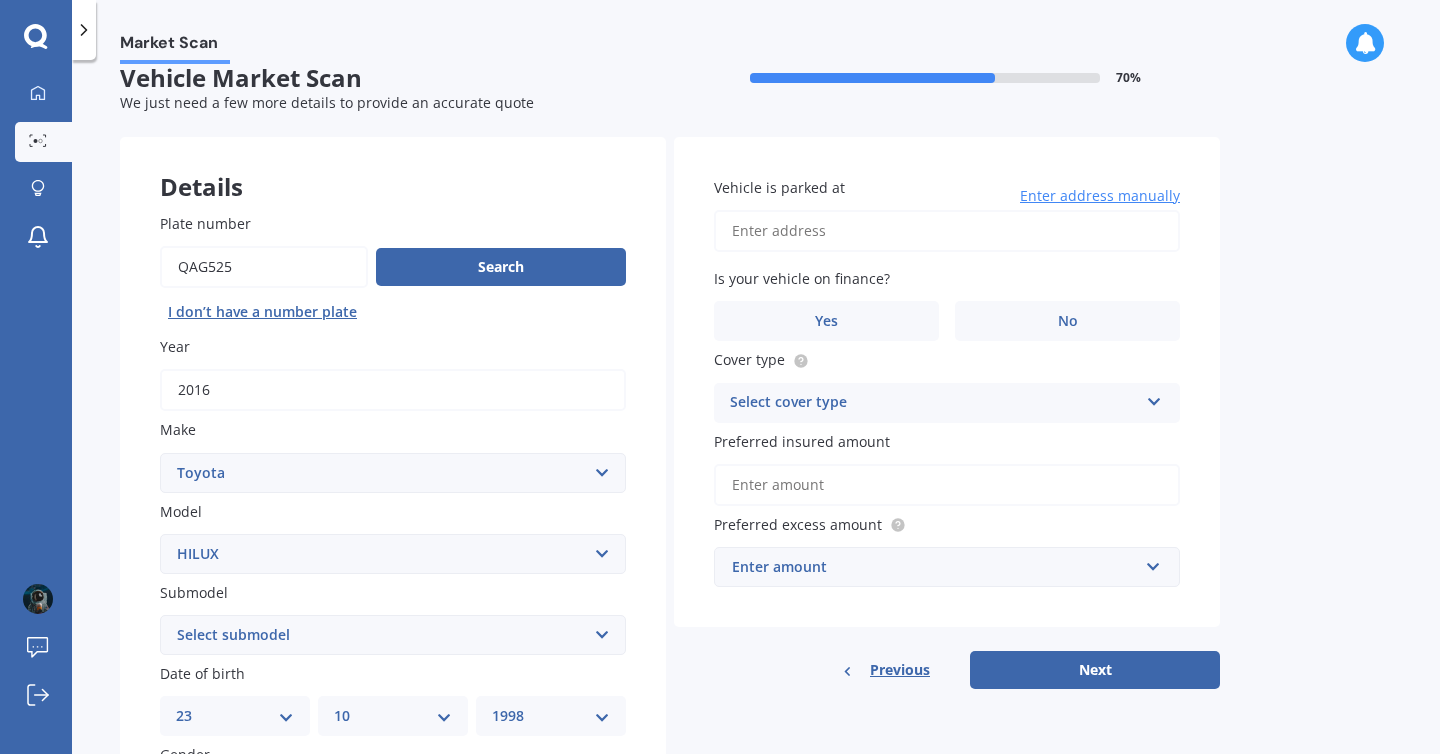 scroll, scrollTop: 0, scrollLeft: 0, axis: both 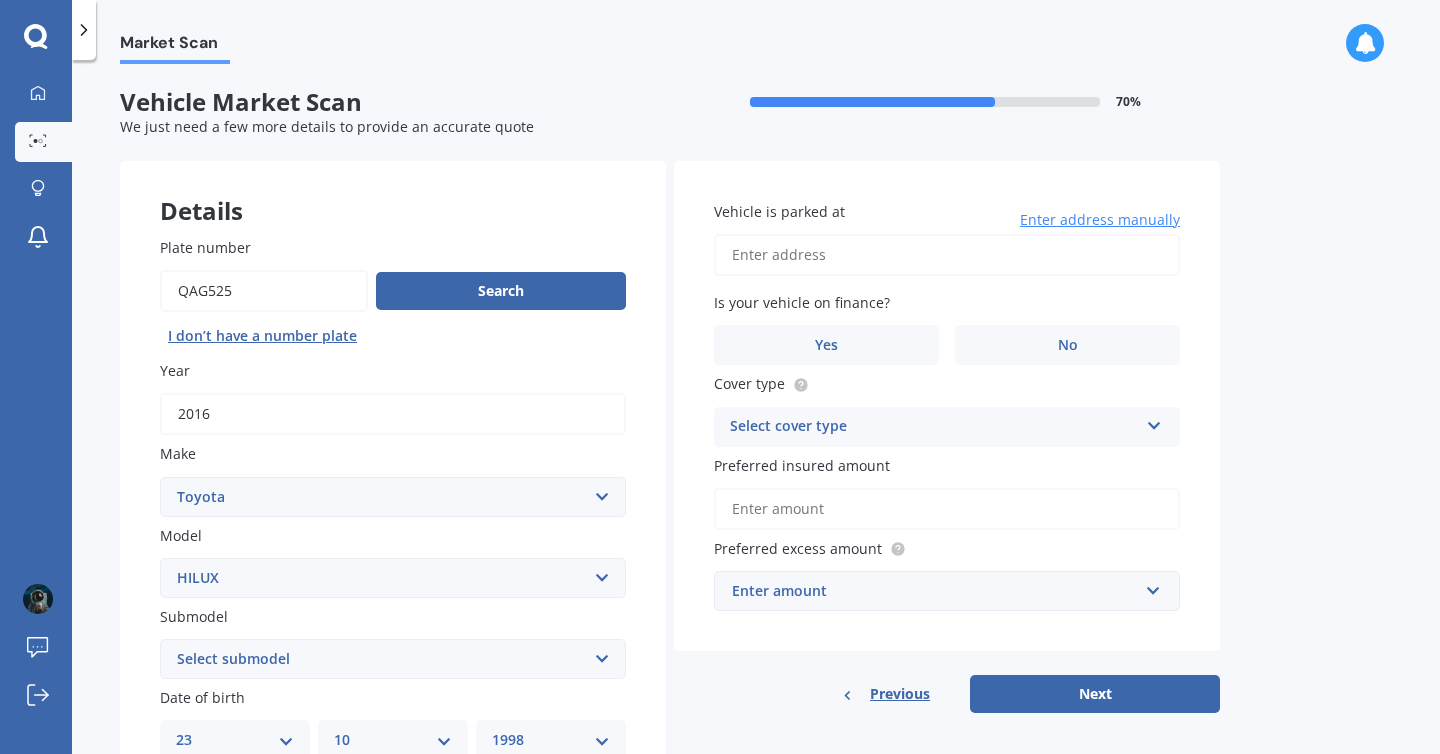 click on "Vehicle is parked at" at bounding box center [947, 255] 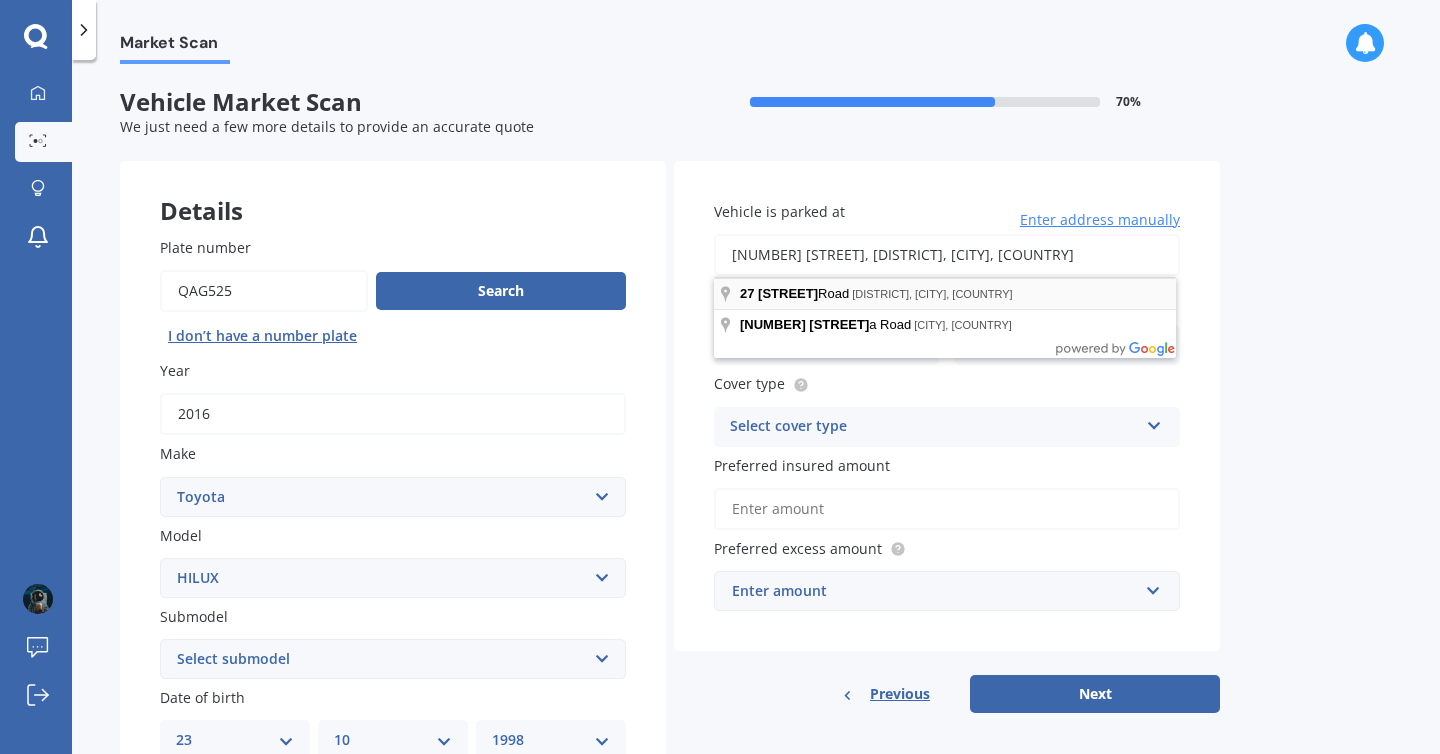 type on "[NUMBER] [STREET], [DISTRICT], [CITY] [POSTAL_CODE]" 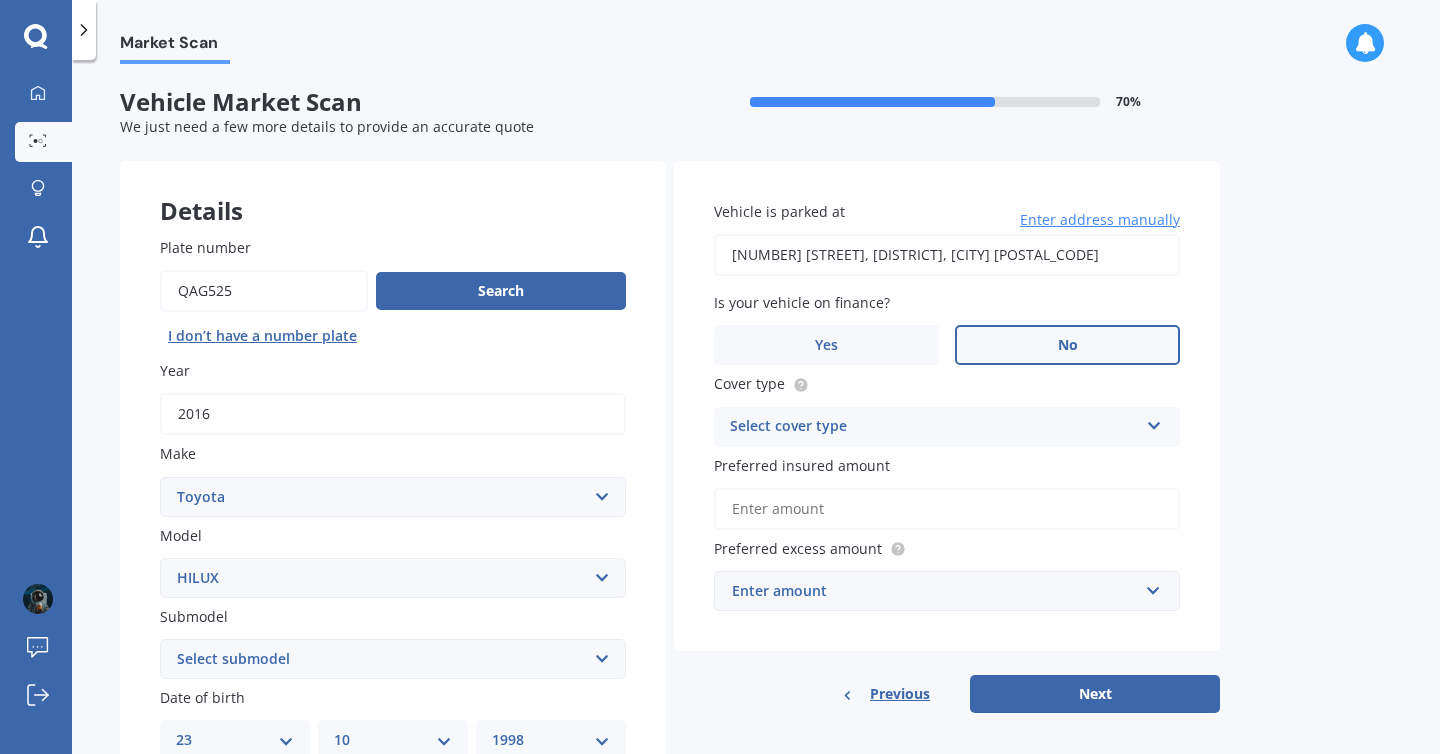 click on "No" at bounding box center [1067, 345] 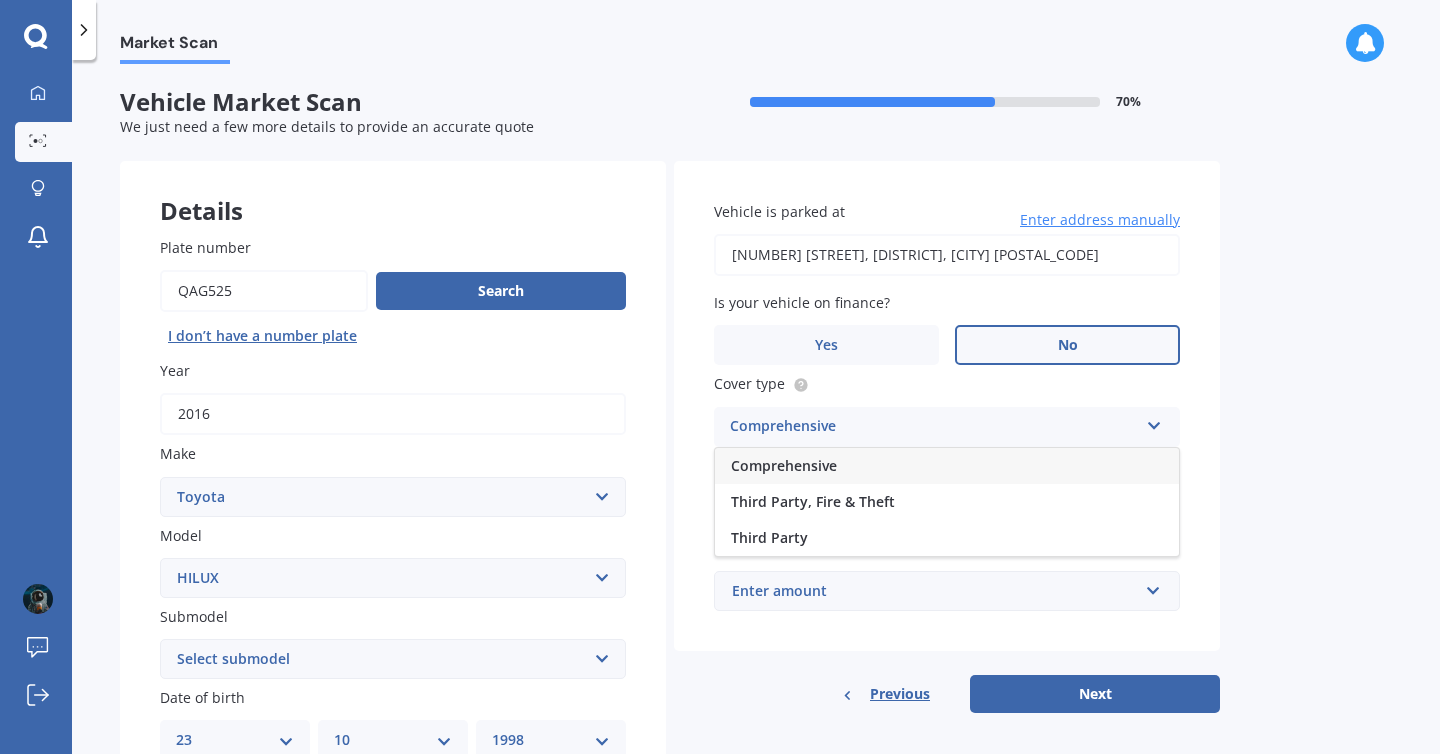 click on "Market Scan Vehicle Market Scan 70 % We just need a few more details to provide an accurate quote Details Plate number Search I don’t have a number plate Year 2016 Make Select make AC ALFA ROMEO ASTON MARTIN AUDI AUSTIN BEDFORD Bentley BMW BYD CADILLAC CAN-AM CHERY CHEVROLET CHRYSLER Citroen CRUISEAIR CUPRA DAEWOO DAIHATSU DAIMLER DAMON DIAHATSU DODGE EXOCET FACTORY FIVE FERRARI FIAT Fiord FLEETWOOD FORD FOTON FRASER GEELY GENESIS GEORGIE BOY GMC GREAT WALL GWM HAVAL HILLMAN HINO HOLDEN HOLIDAY RAMBLER HONDA HUMMER HYUNDAI INFINITI ISUZU IVECO JAC JAECOO JAGUAR JEEP KGM KIA LADA LAMBORGHINI LANCIA LANDROVER LDV LEAPMOTOR LEXUS LINCOLN LOTUS LUNAR M.G M.G. MAHINDRA MASERATI MAZDA MCLAREN MERCEDES AMG Mercedes Benz MERCEDES-AMG MERCURY MINI Mitsubishi MORGAN MORRIS NEWMAR Nissan OMODA OPEL OXFORD PEUGEOT Plymouth Polestar PONTIAC PORSCHE PROTON RAM Range Rover Rayne RENAULT ROLLS ROYCE ROVER SAAB SATURN SEAT SHELBY SKODA SMART SSANGYONG SUBARU SUZUKI TATA TESLA TIFFIN Toyota TRIUMPH TVR Vauxhall VOLKSWAGEN ZX" at bounding box center [756, 411] 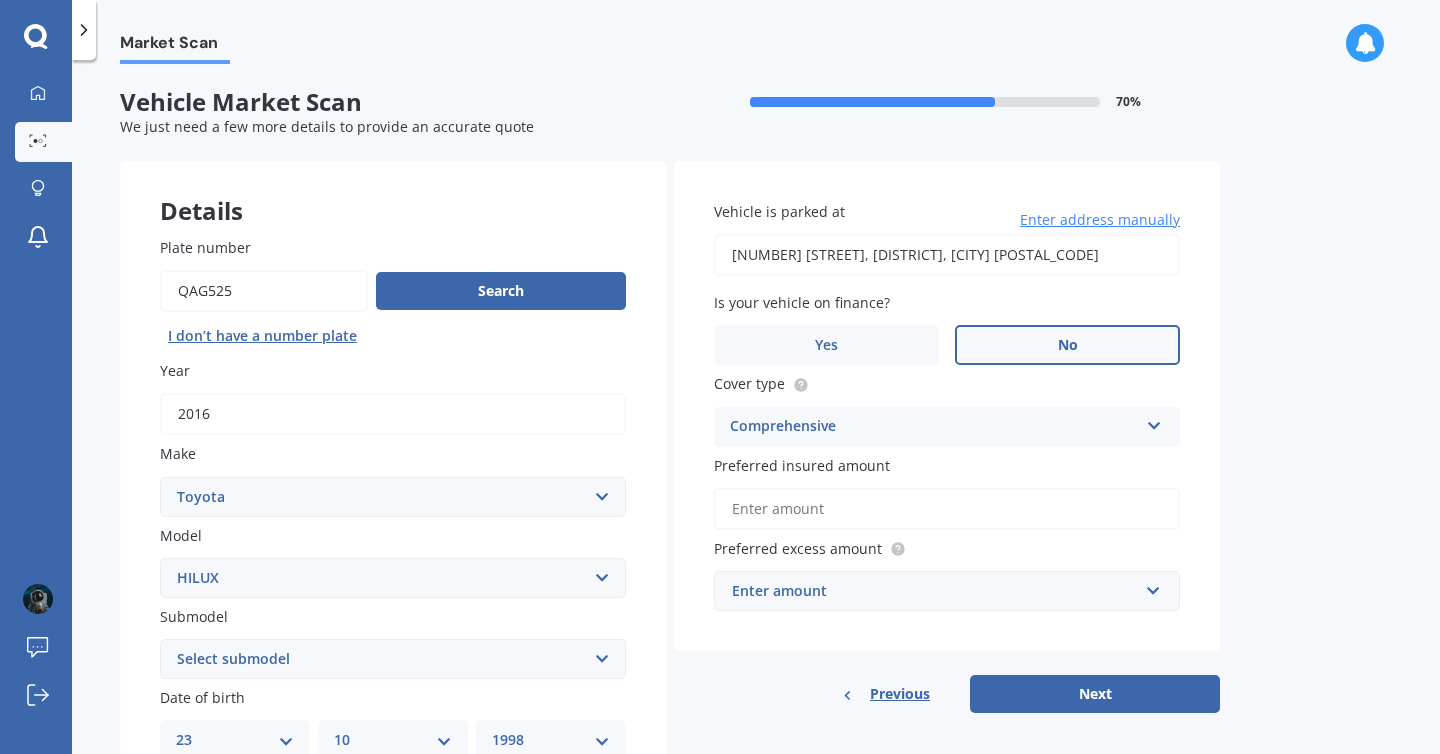 click on "Preferred insured amount" at bounding box center (947, 509) 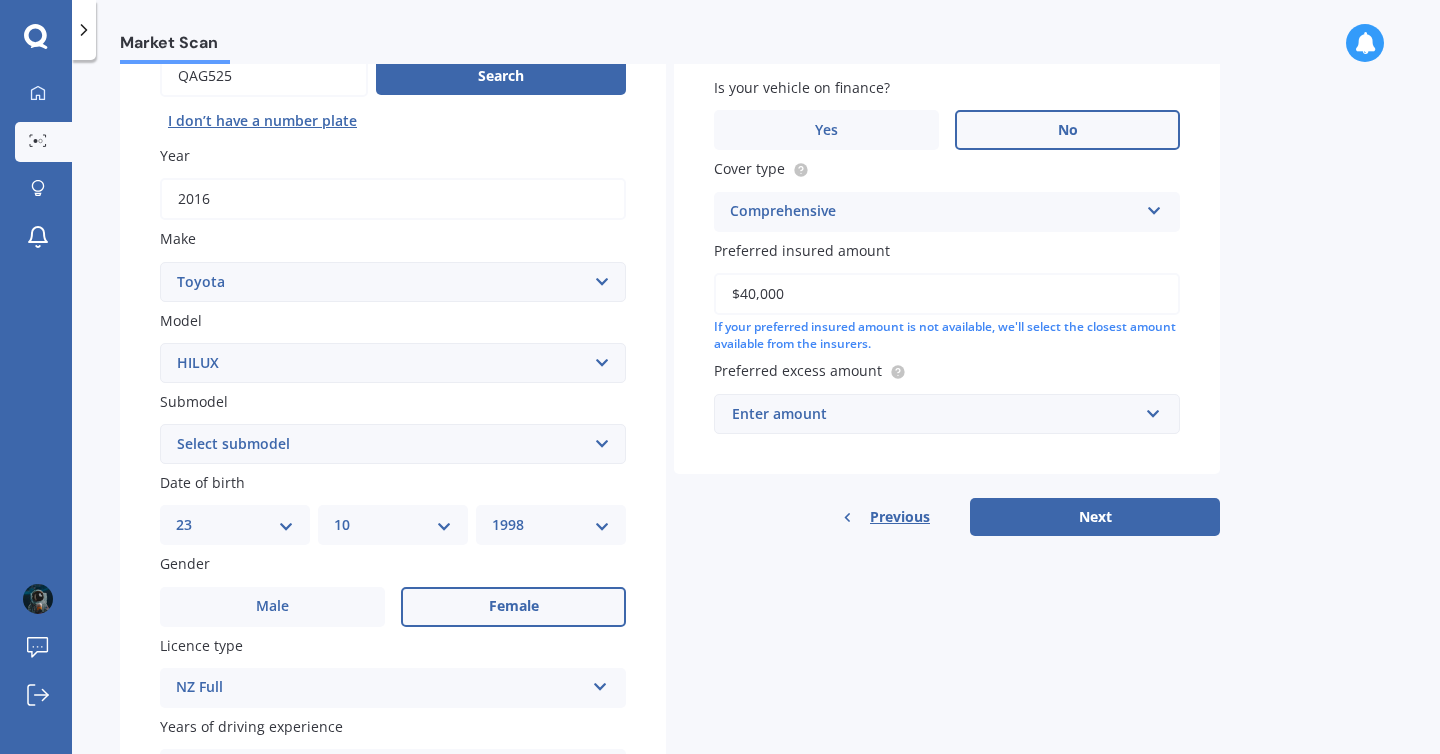 scroll, scrollTop: 257, scrollLeft: 0, axis: vertical 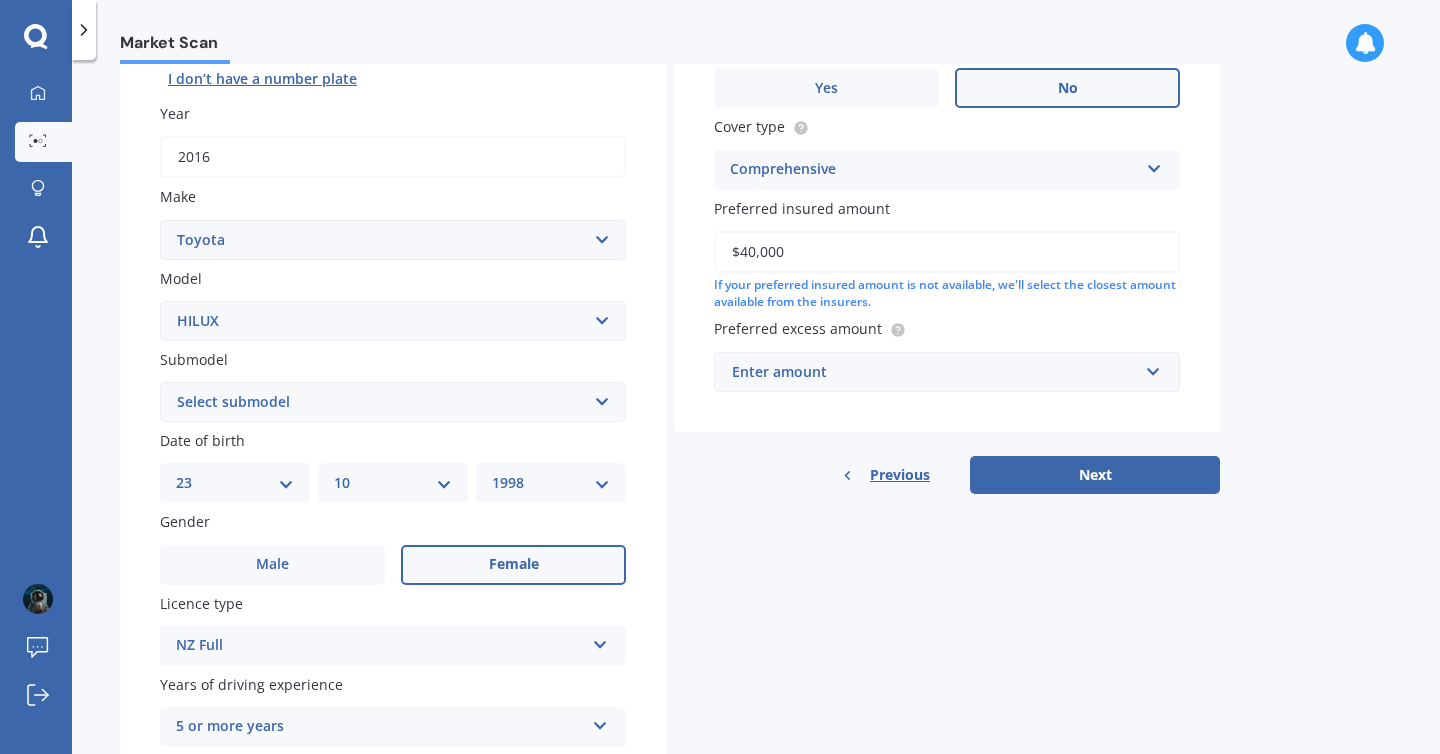 type on "$40,000" 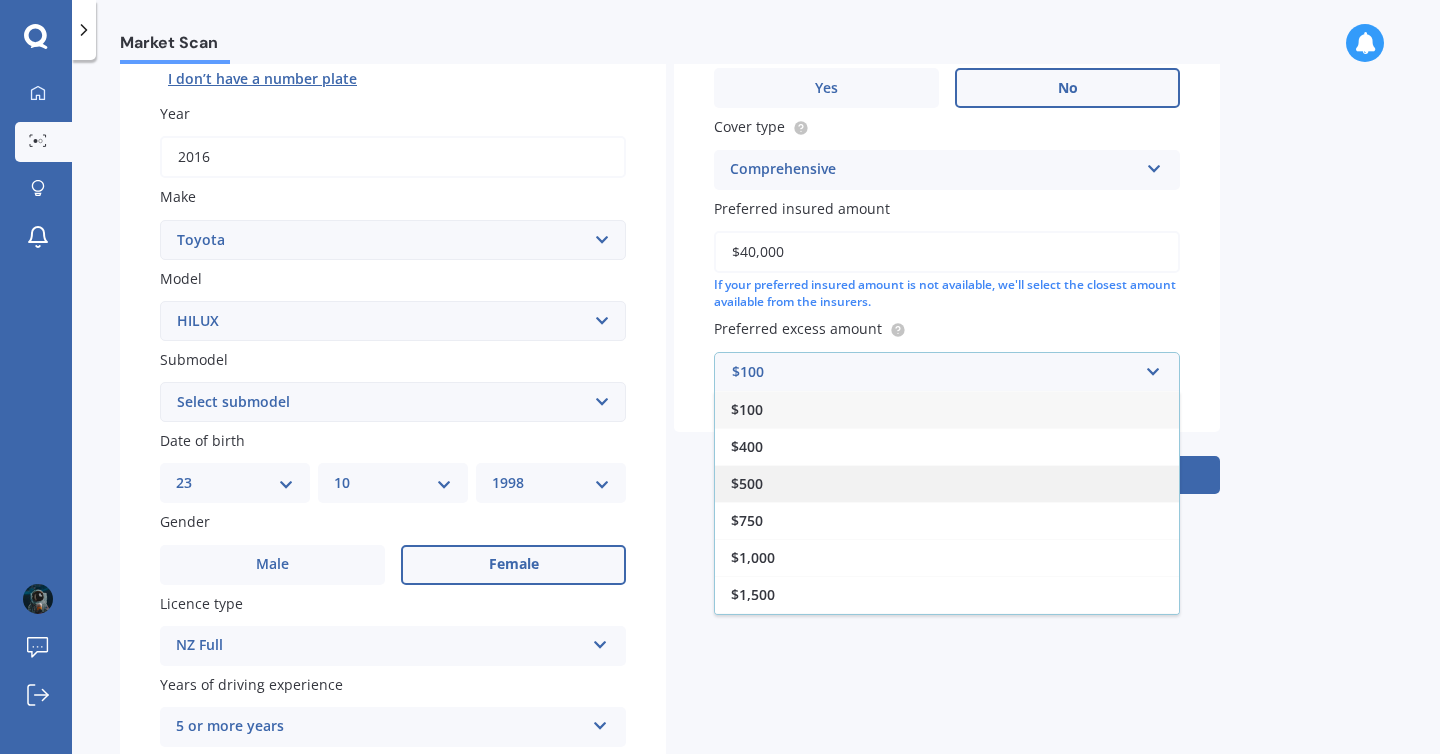 click on "$500" at bounding box center [947, 483] 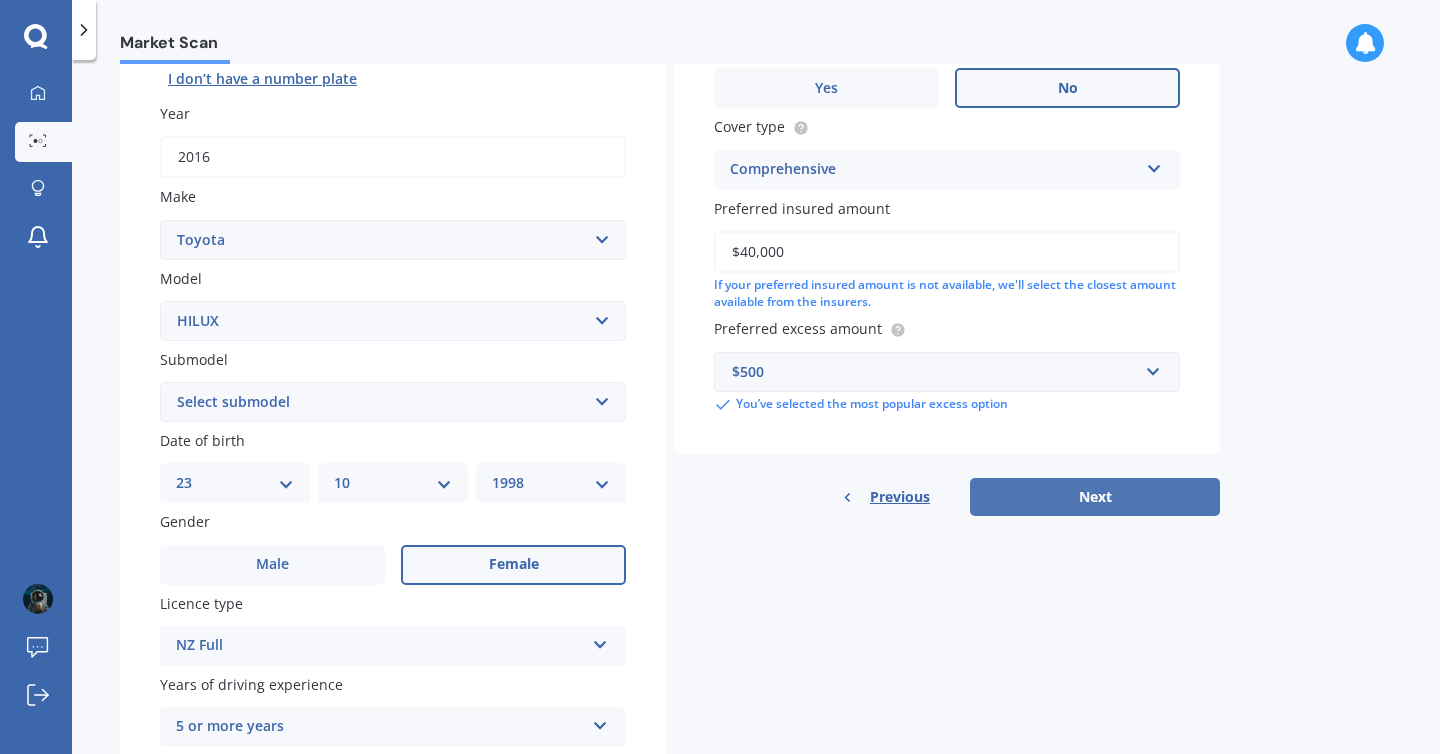 click on "Next" at bounding box center [1095, 497] 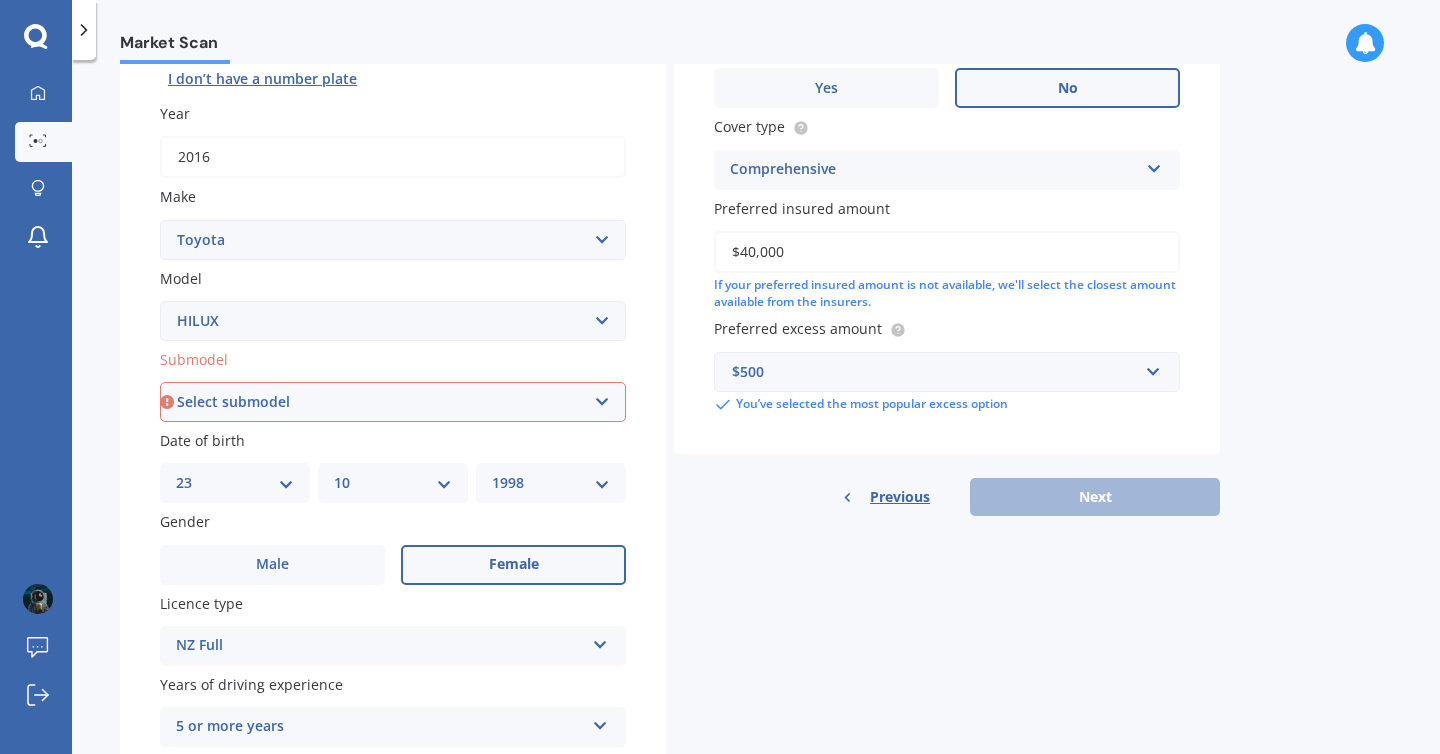 click on "Select submodel (All other) Diesel Diesel 4WD Petrol 4WD SR TD DC 2.8D/6AT/UT Surf 3.0L Diesel Turbo Ute diesel Ute diesel turbo V6" at bounding box center (393, 402) 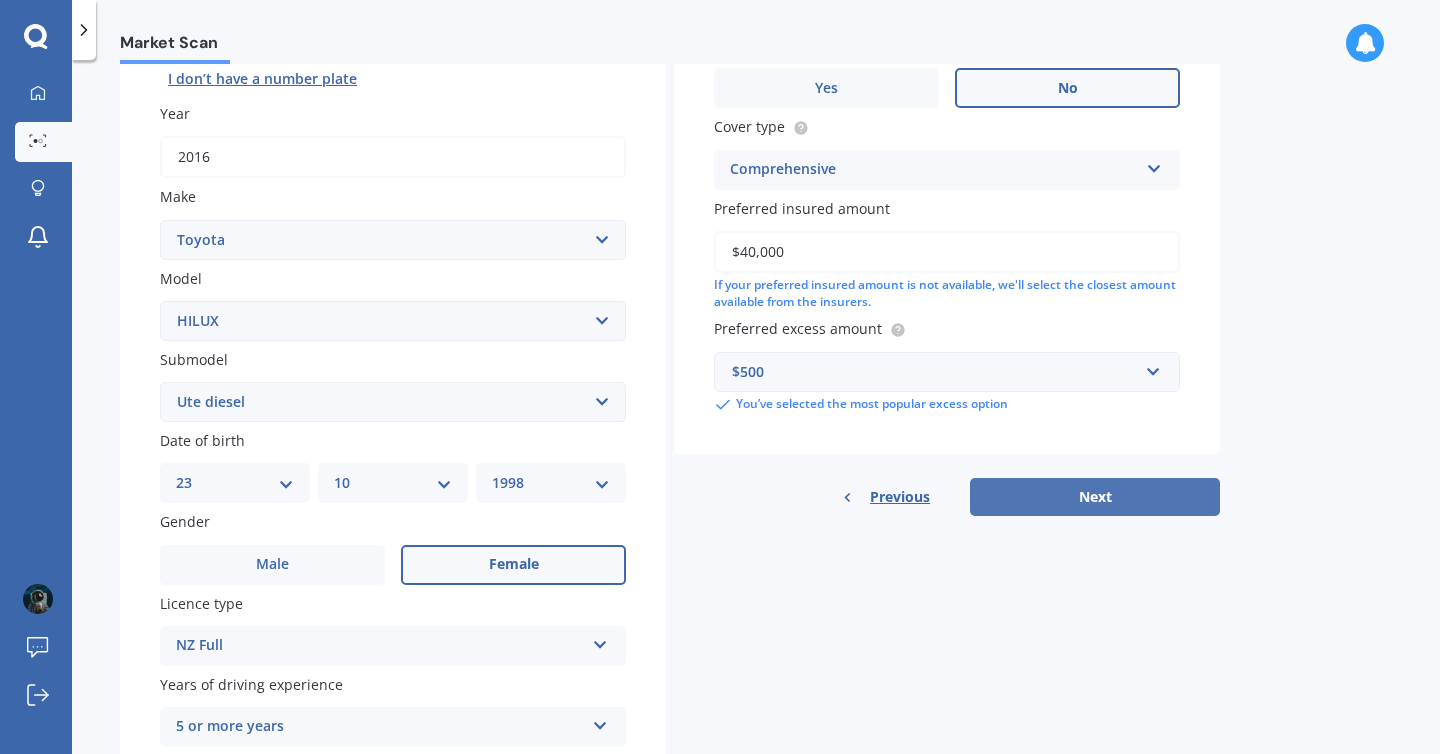 click on "Next" at bounding box center (1095, 497) 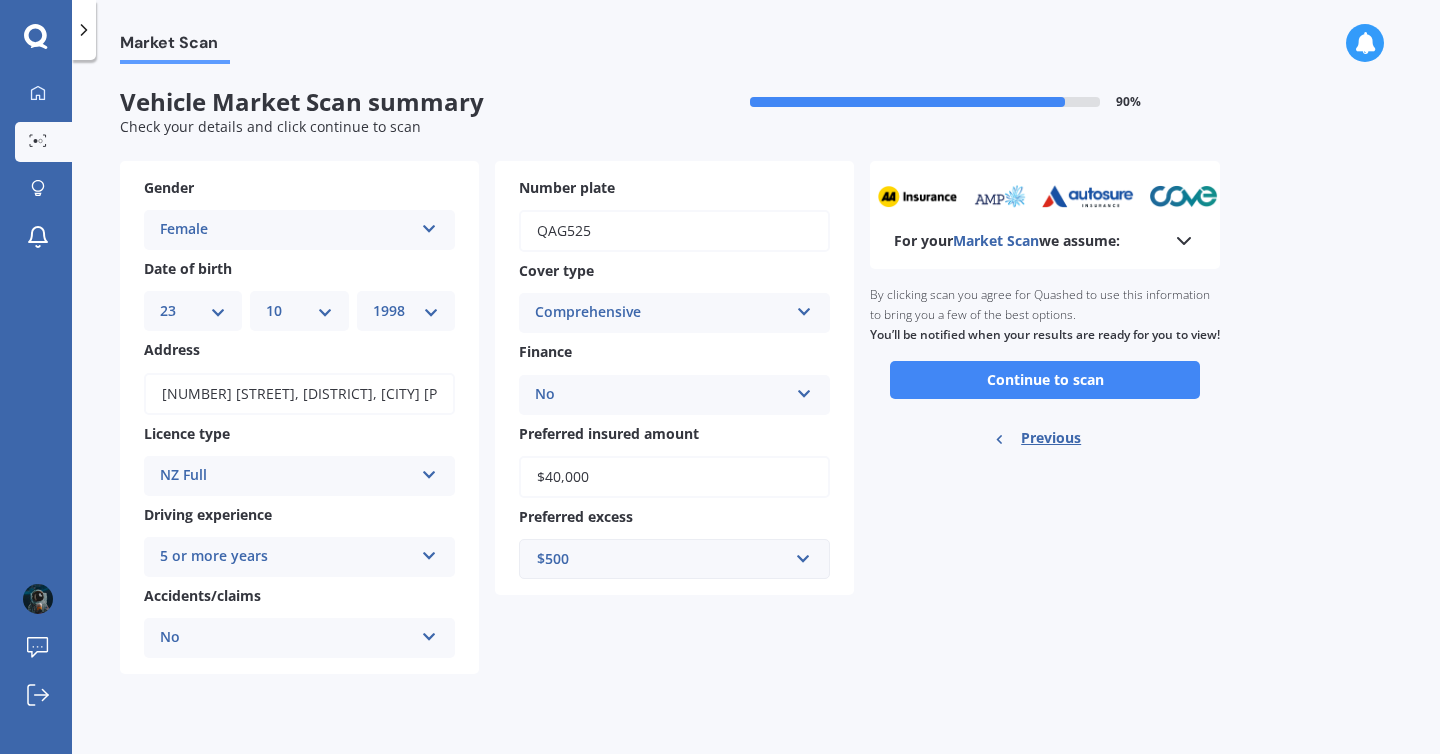 scroll, scrollTop: 0, scrollLeft: 0, axis: both 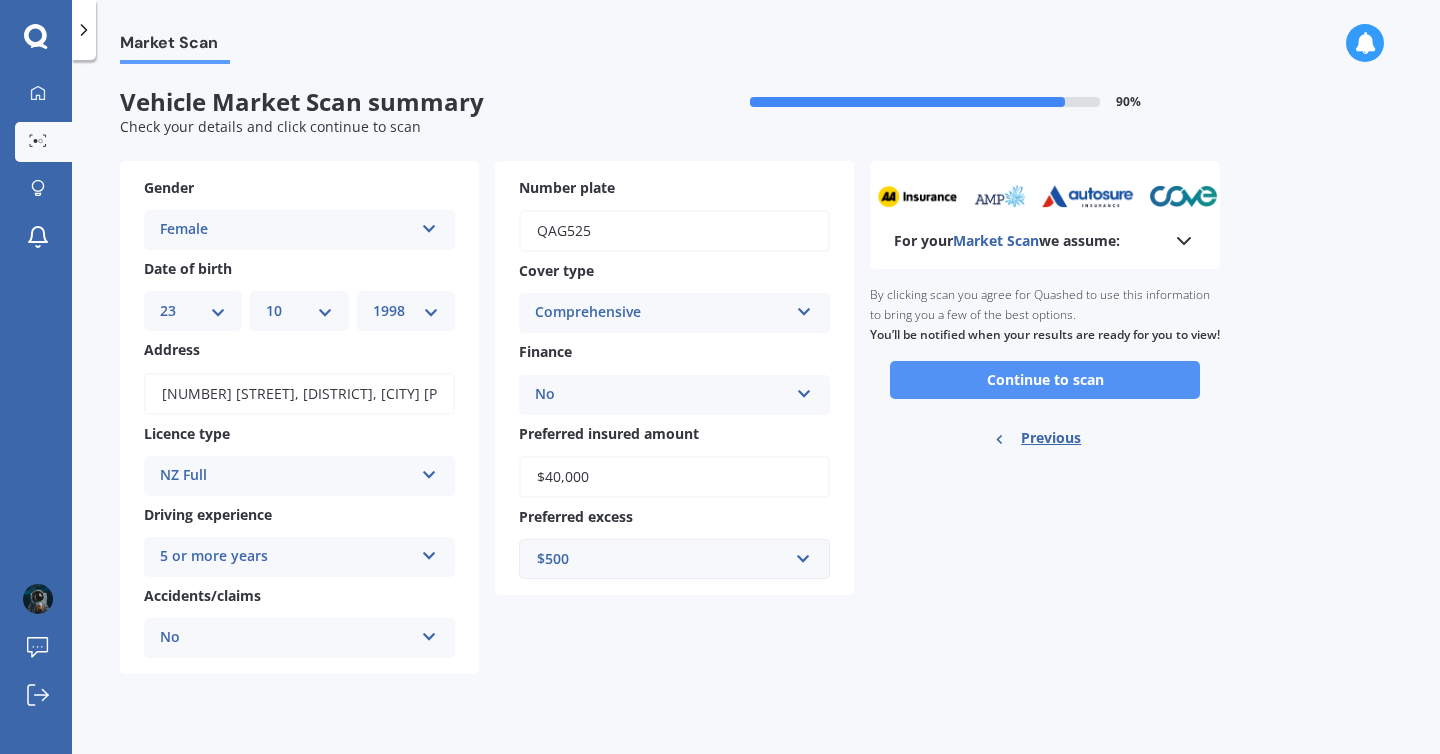 click on "Continue to scan" at bounding box center [1045, 380] 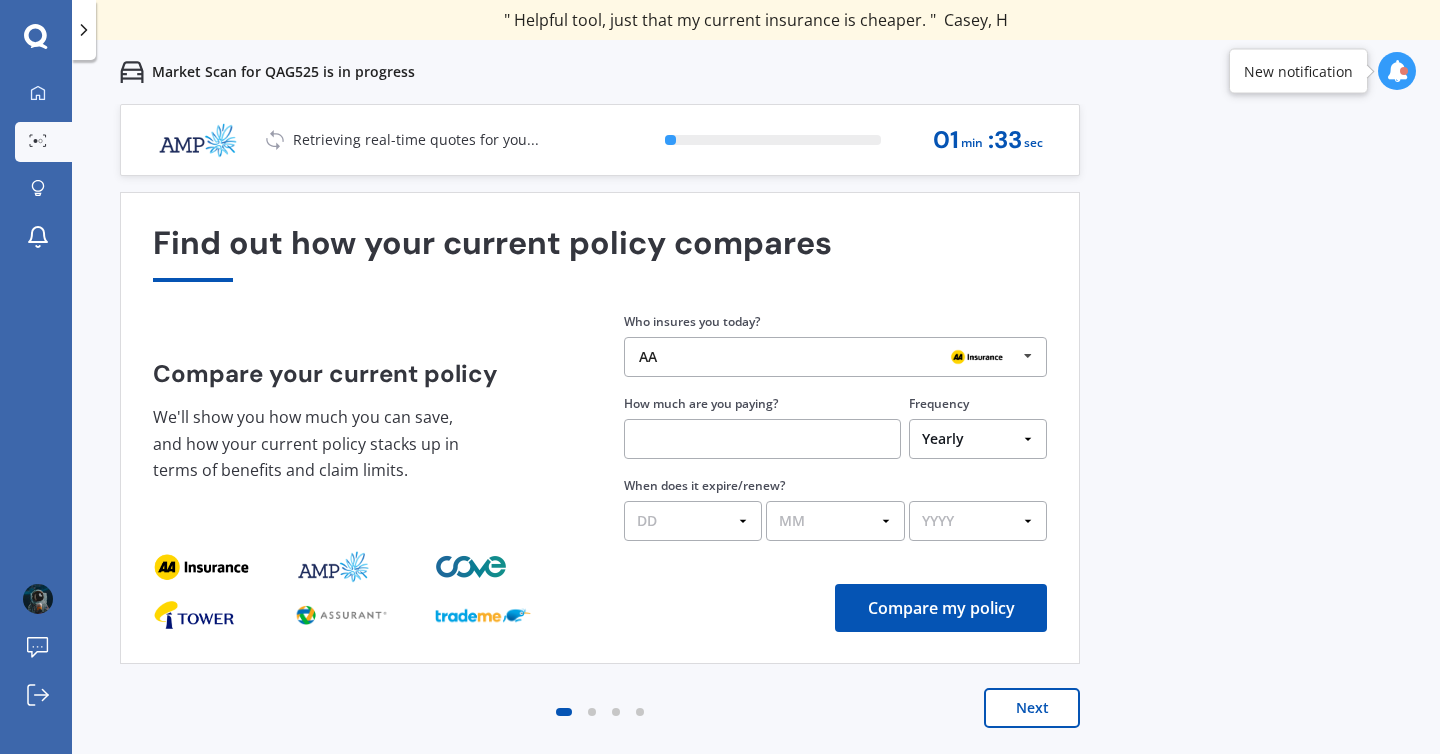 click at bounding box center [762, 439] 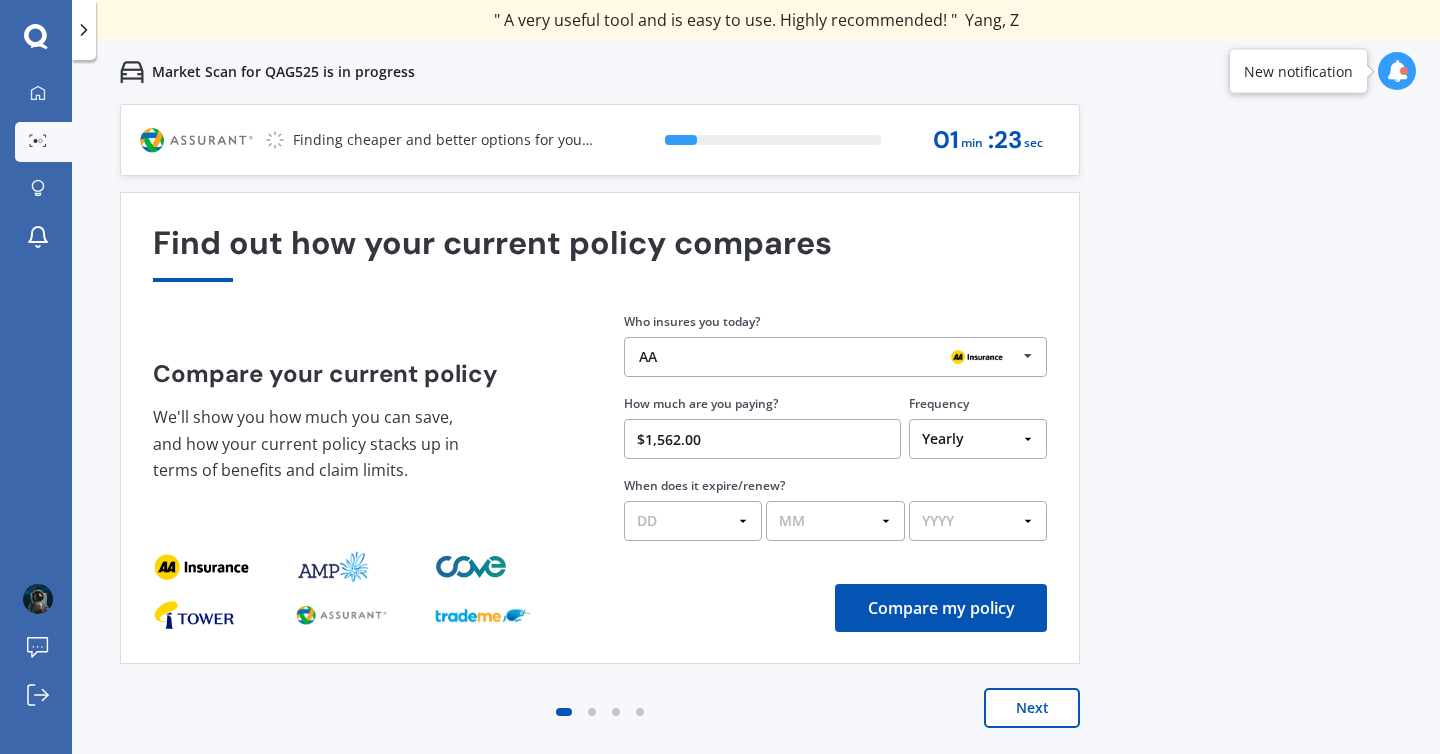 type on "$1,562.00" 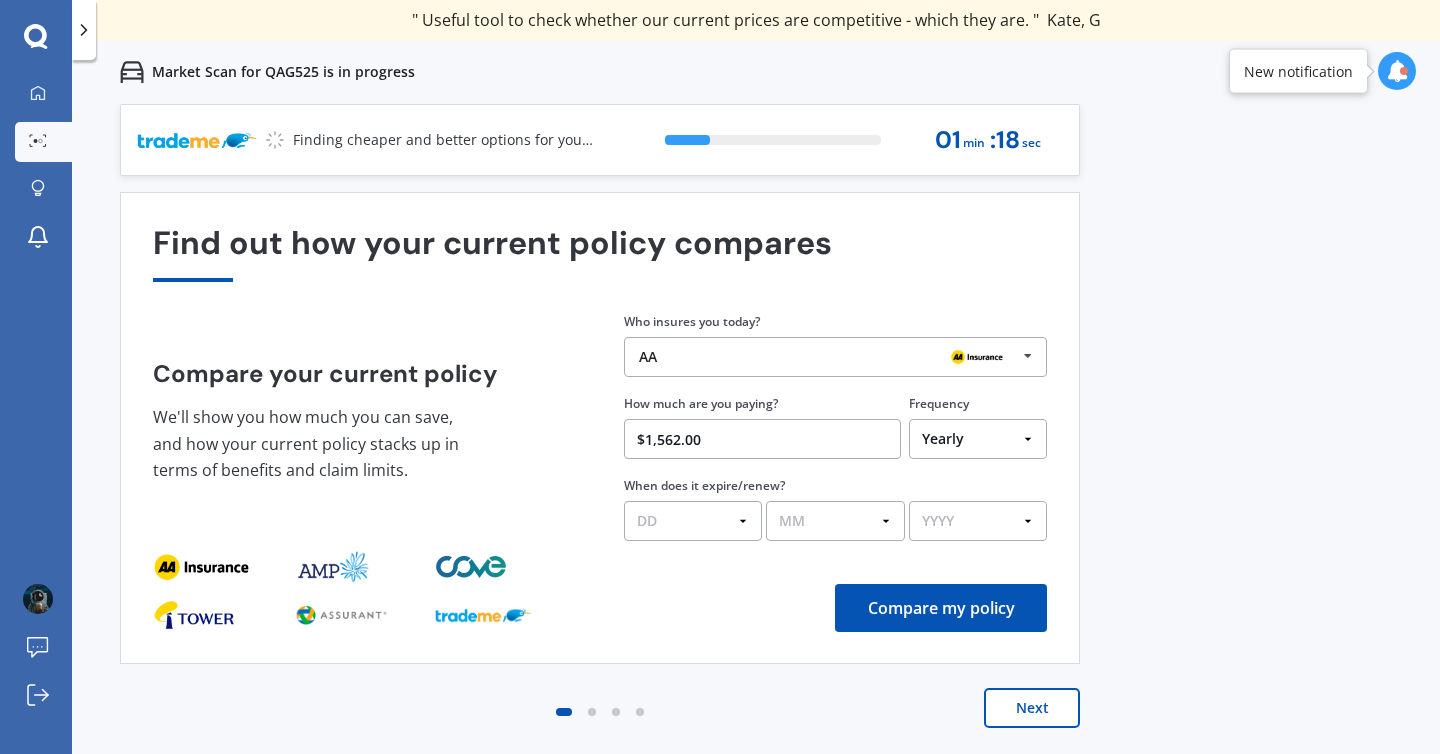 select on "05" 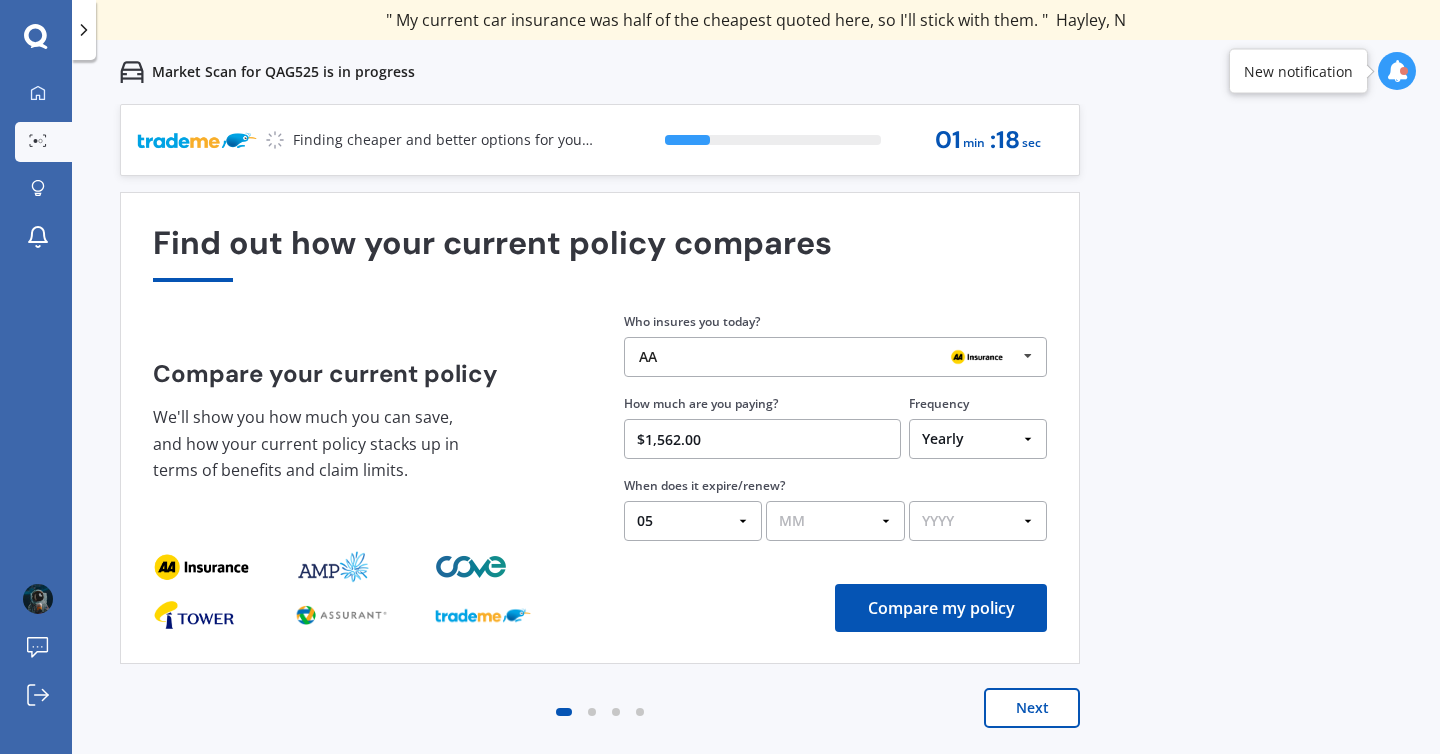 click on "MM 01 02 03 04 05 06 07 08 09 10 11 12" at bounding box center (835, 521) 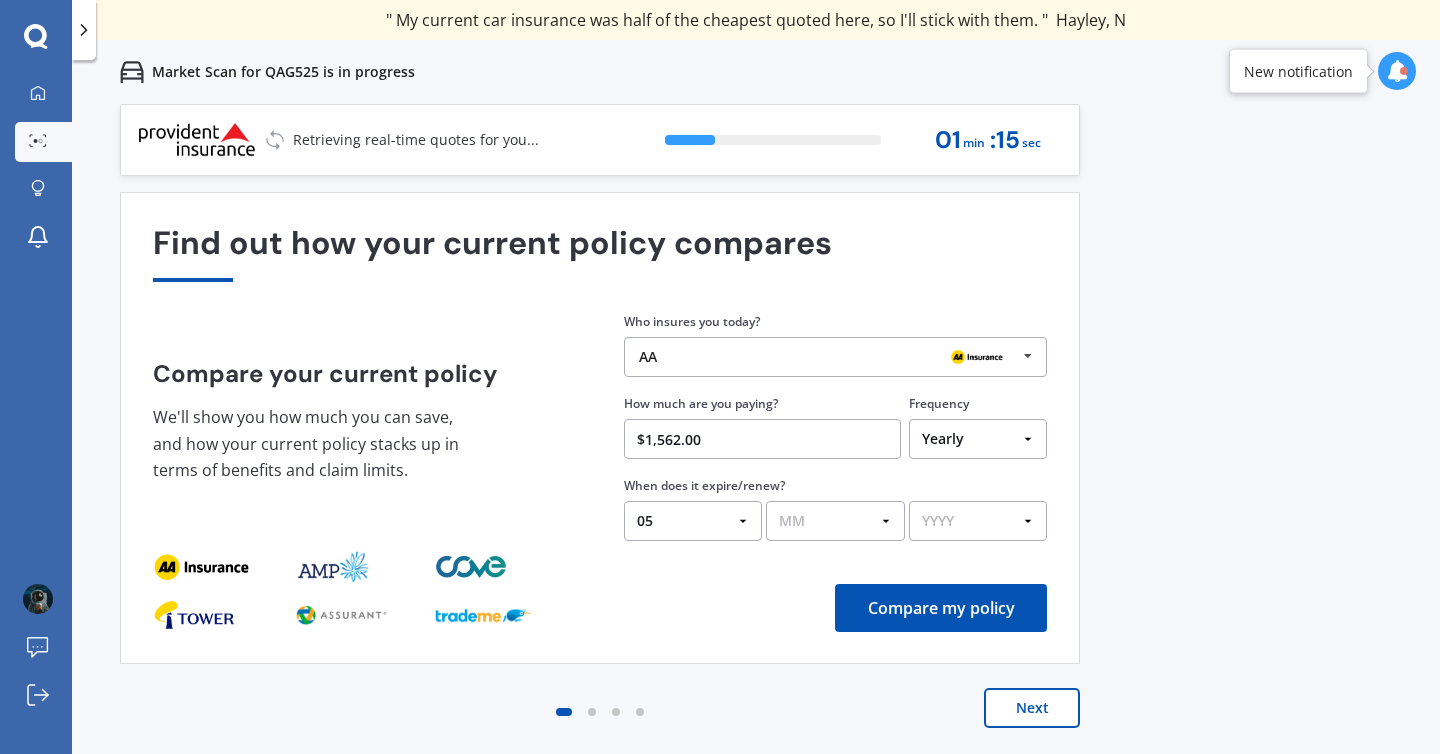 select on "08" 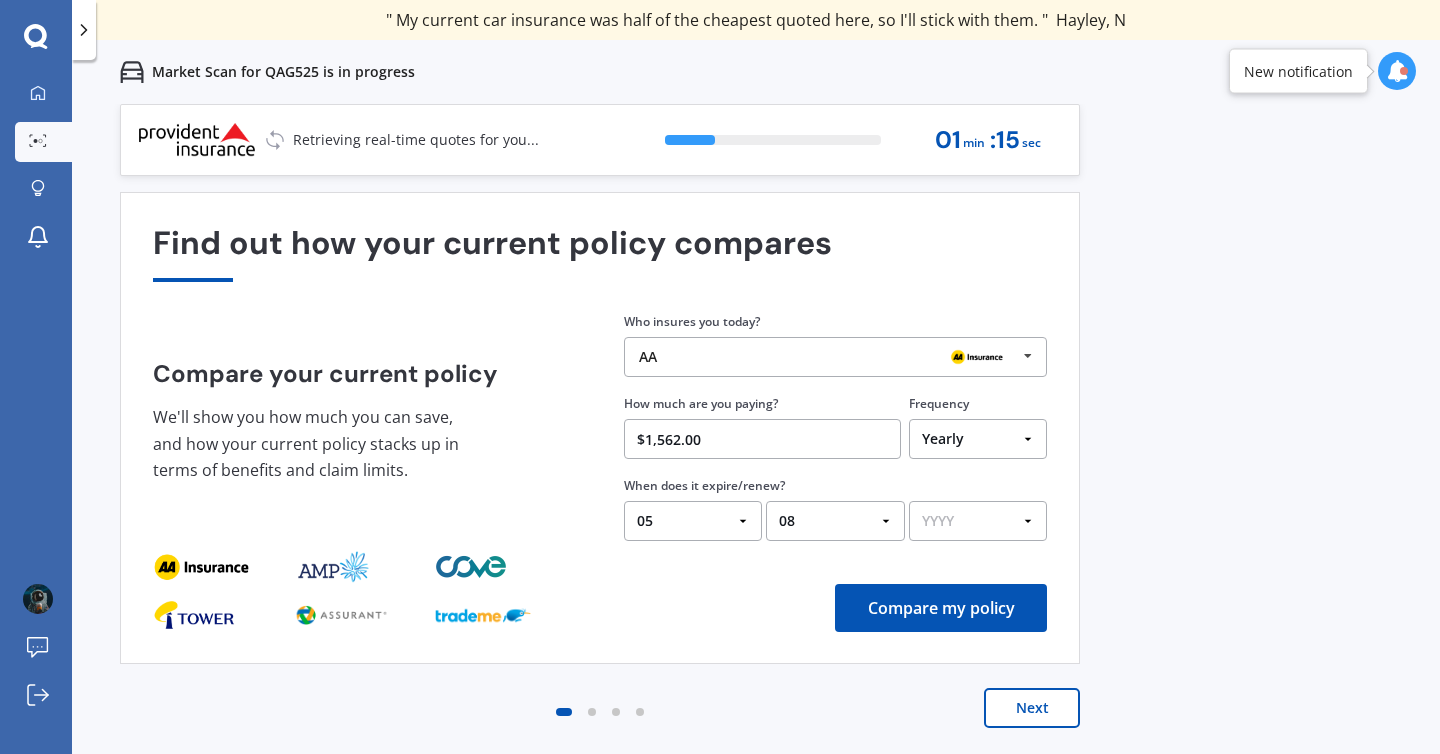 click on "YYYY 2026 2025 2024" at bounding box center [978, 521] 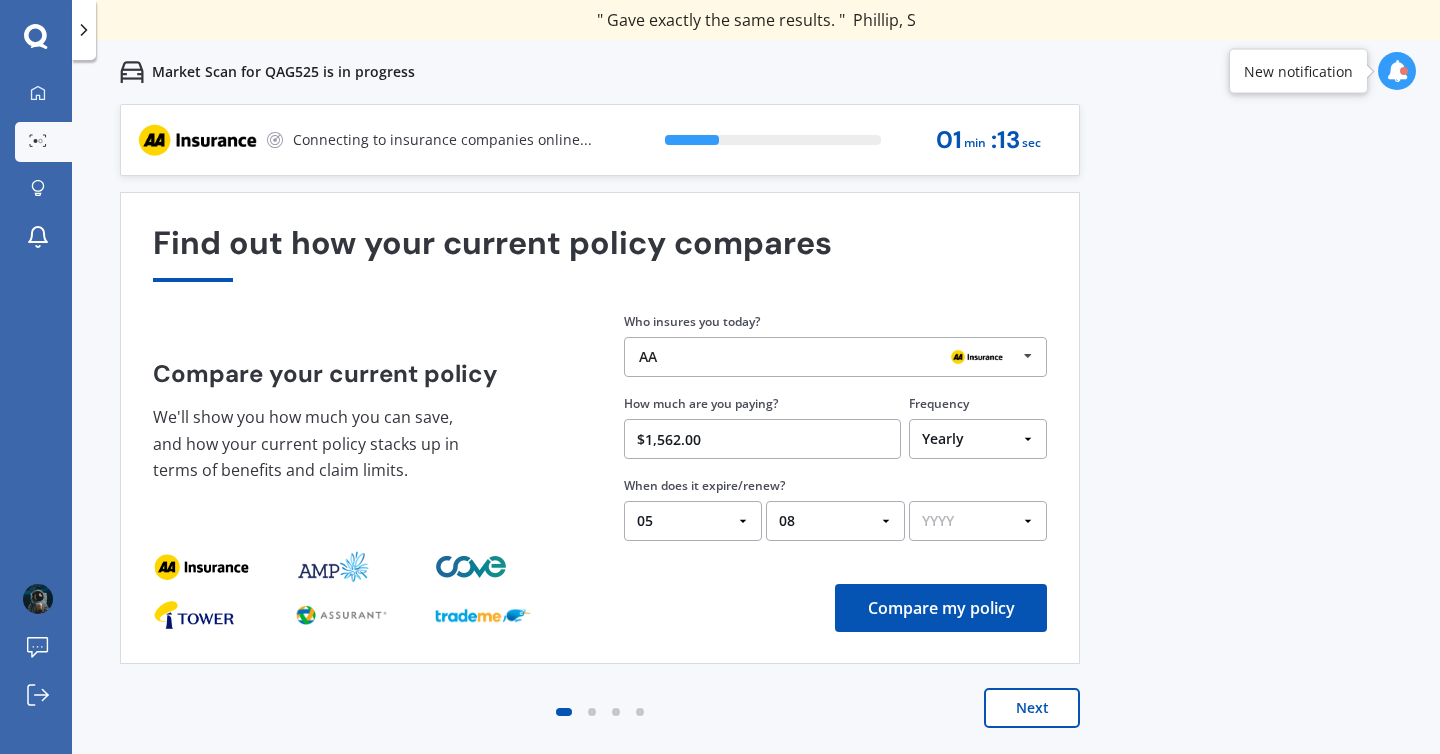 select on "2025" 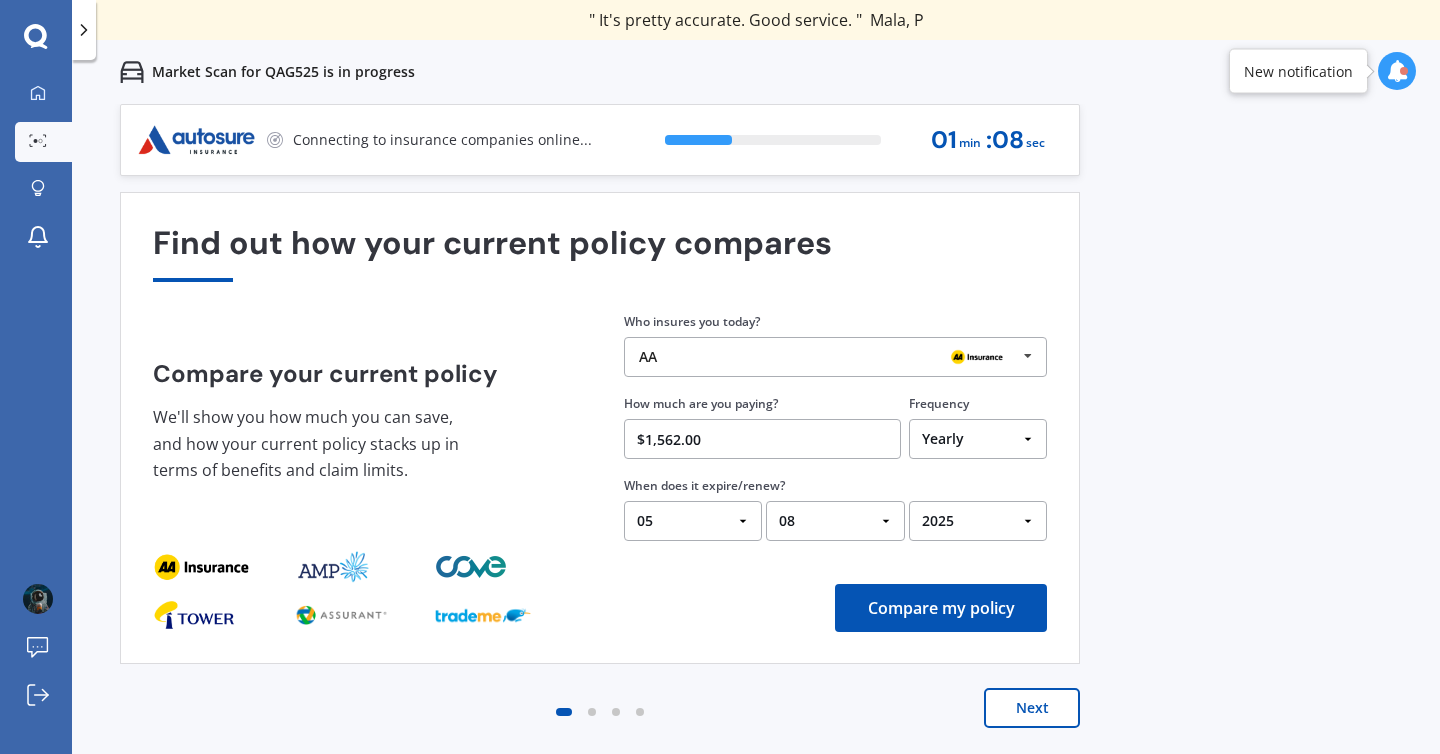 click on "AA" at bounding box center [828, 357] 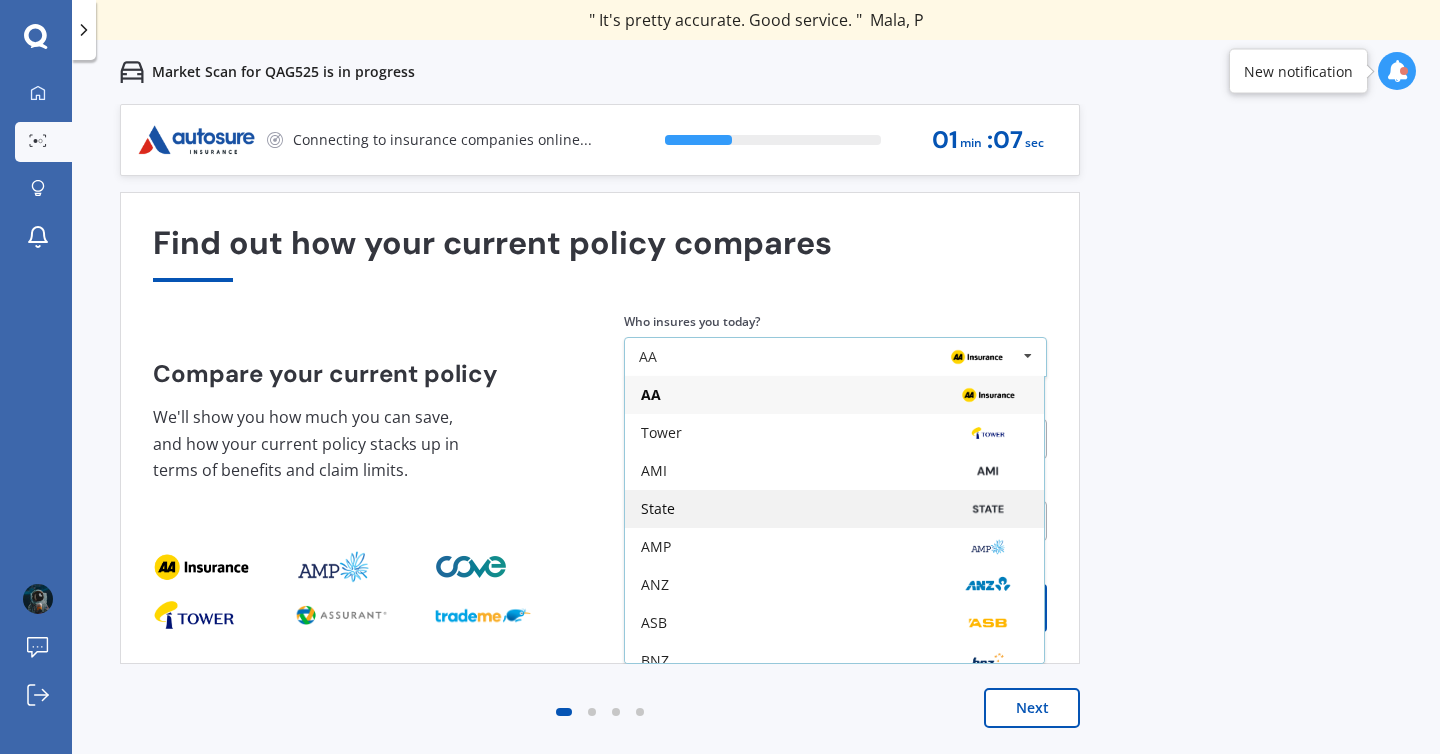 click on "State" at bounding box center [834, 509] 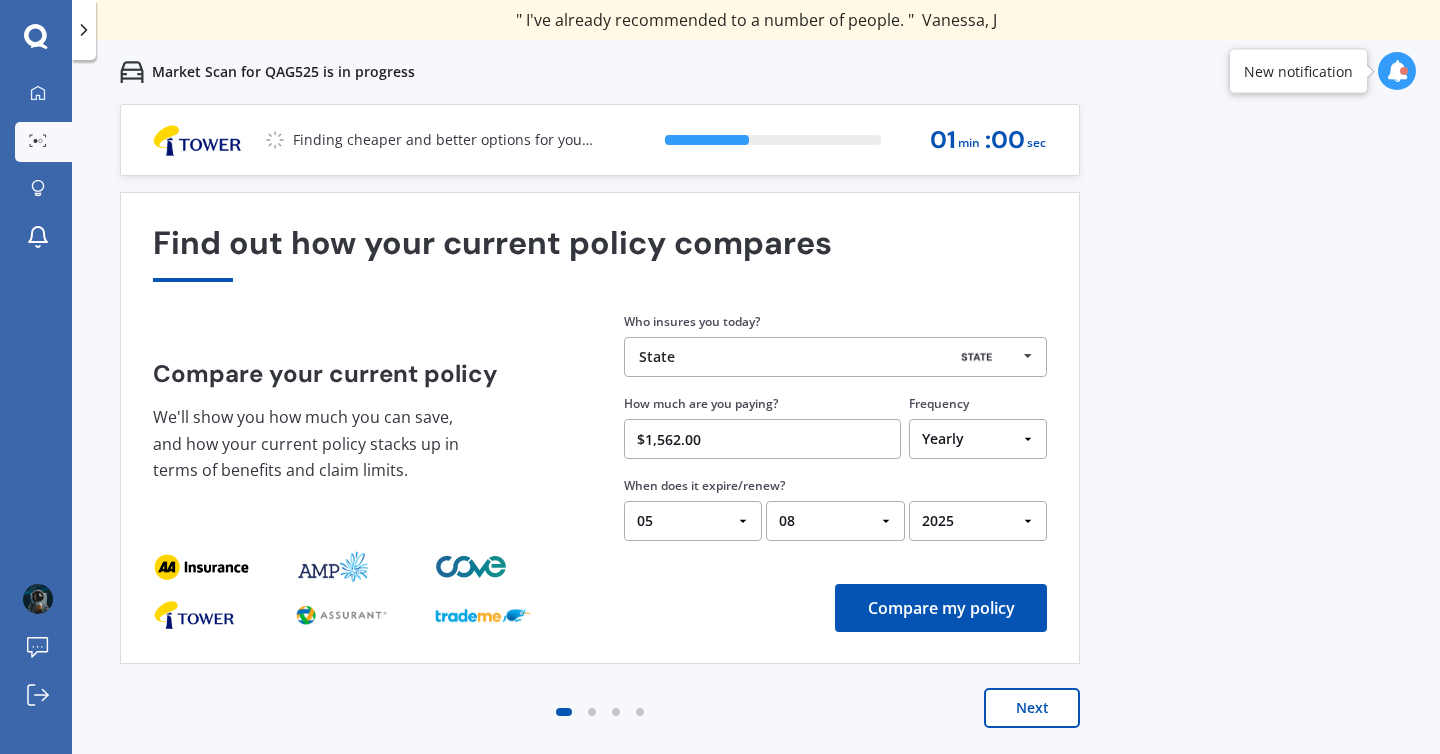 click on "Compare my policy" at bounding box center [941, 608] 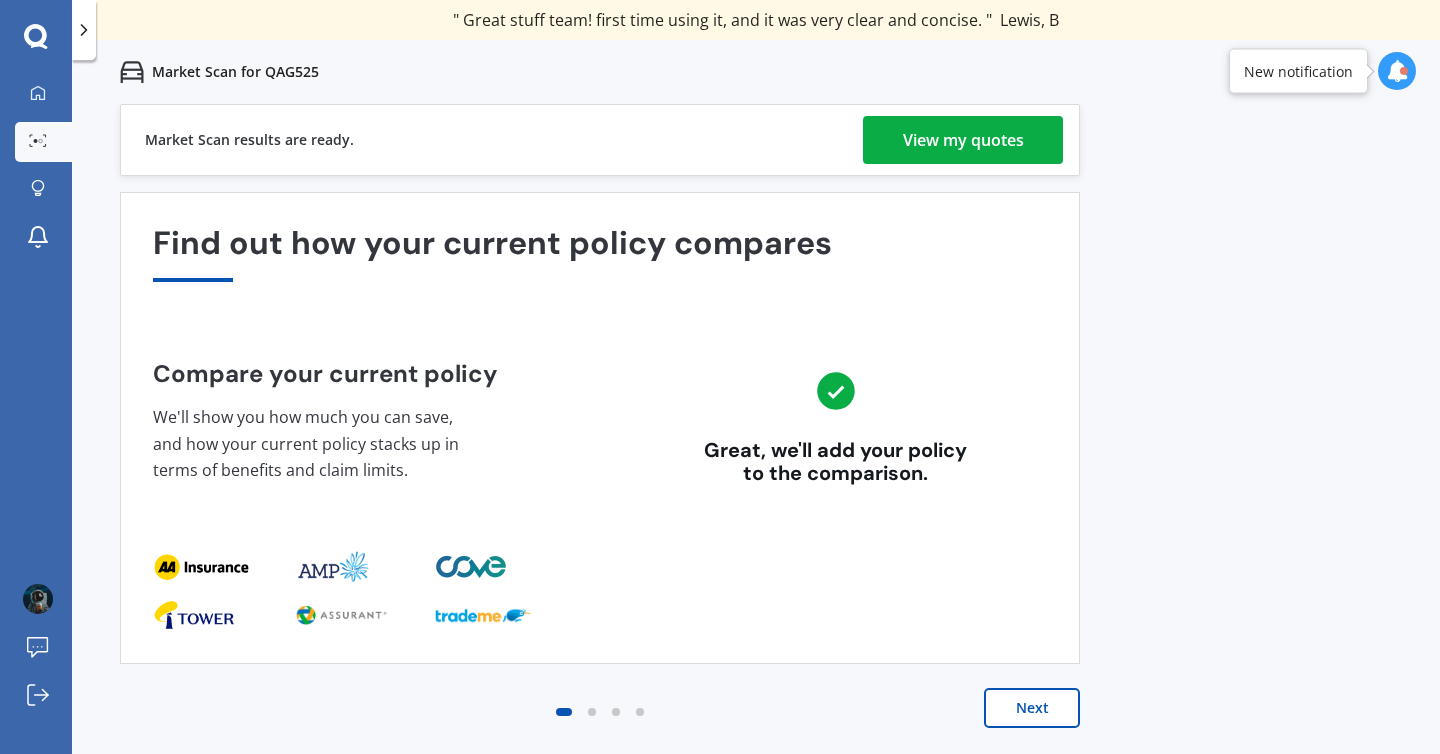 click on "View my quotes" at bounding box center (963, 140) 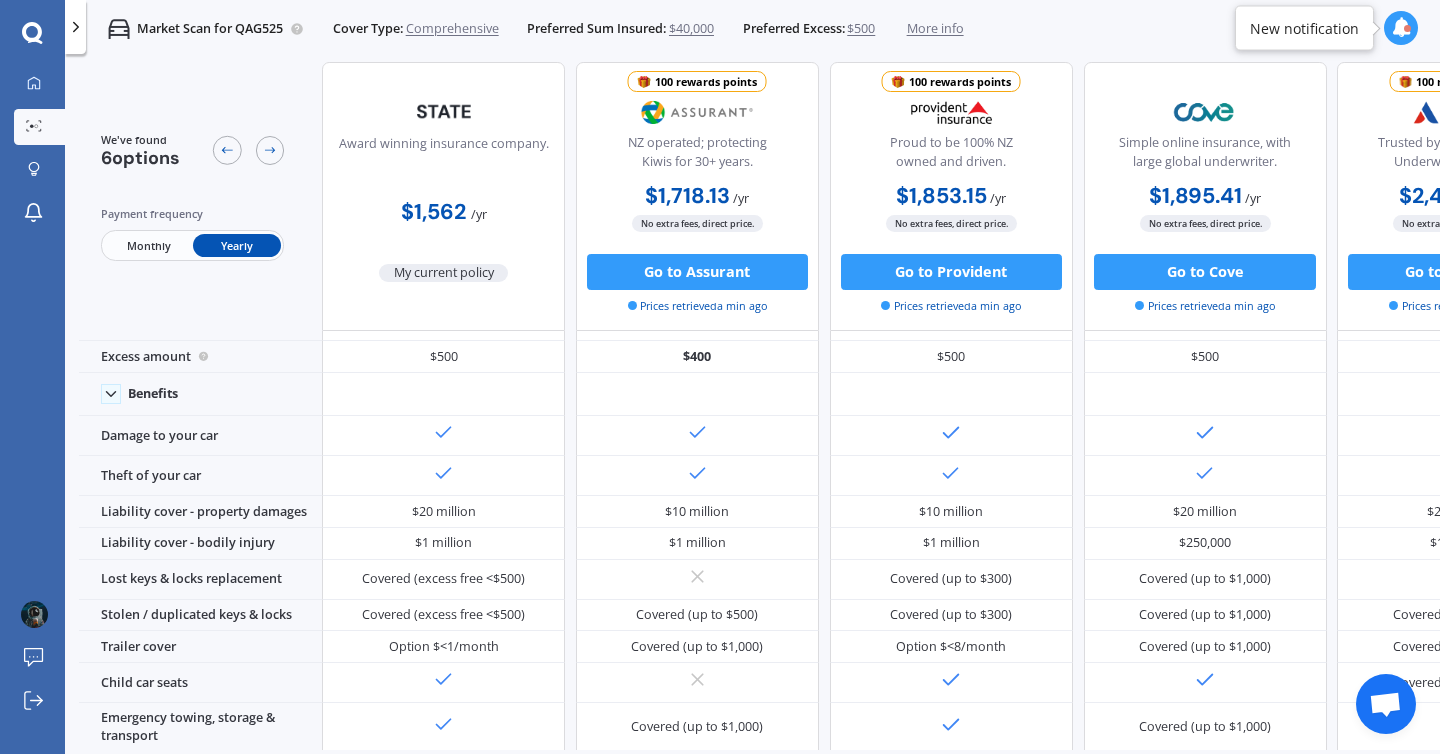 scroll, scrollTop: 0, scrollLeft: 0, axis: both 